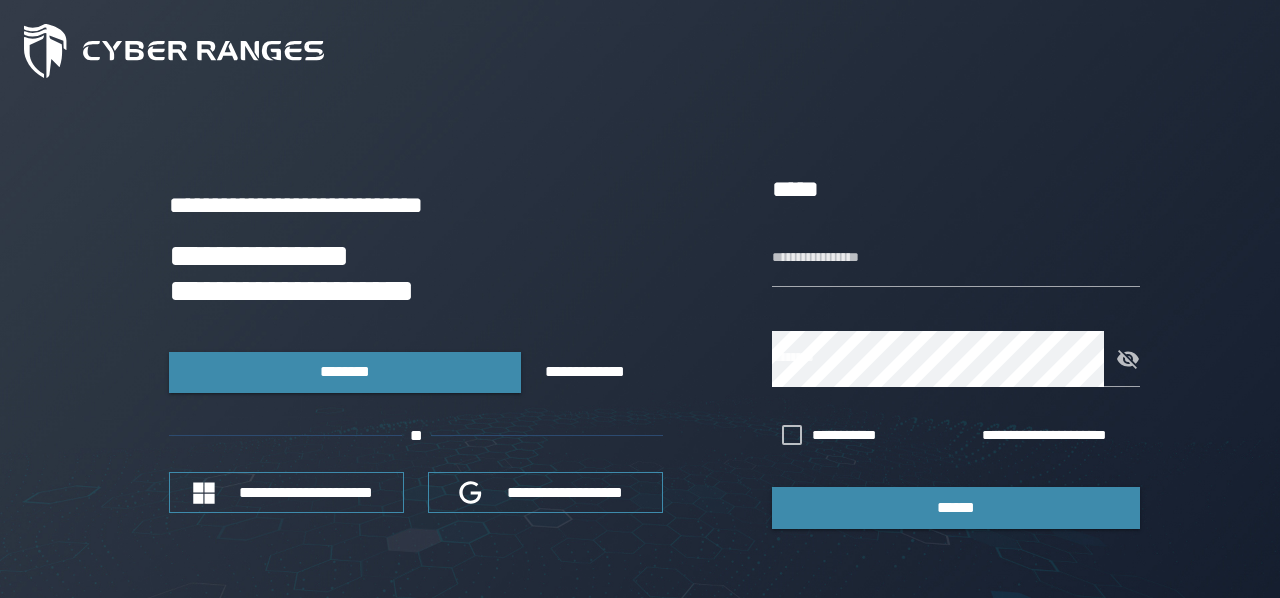 scroll, scrollTop: 0, scrollLeft: 0, axis: both 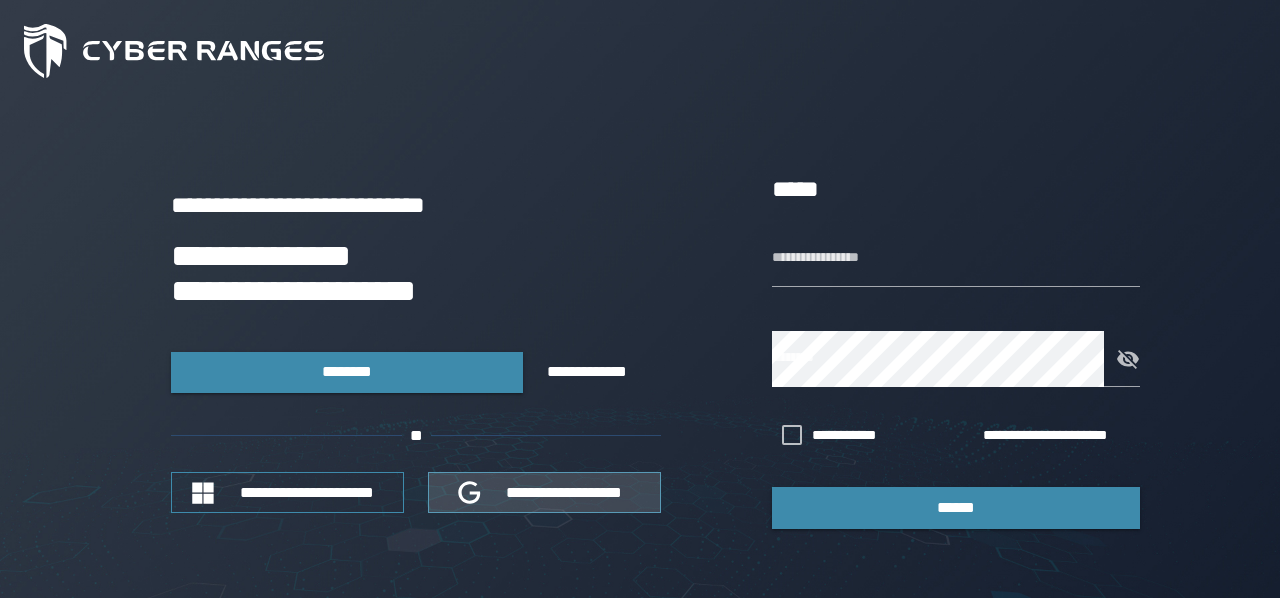 type on "********" 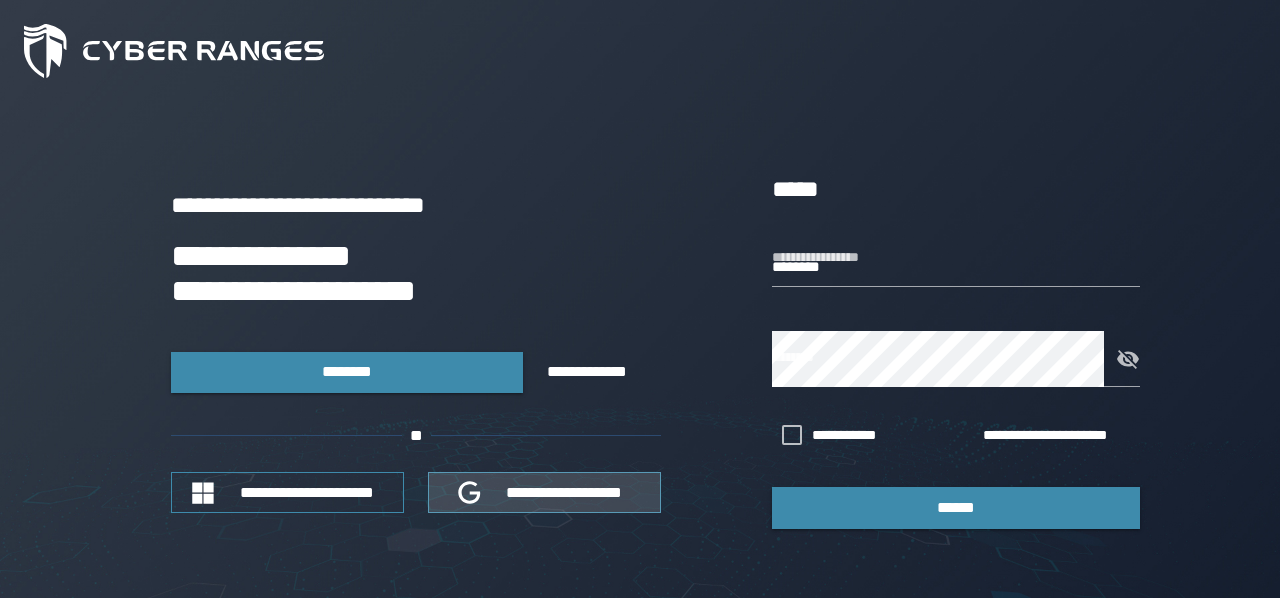 click on "**********" at bounding box center (565, 492) 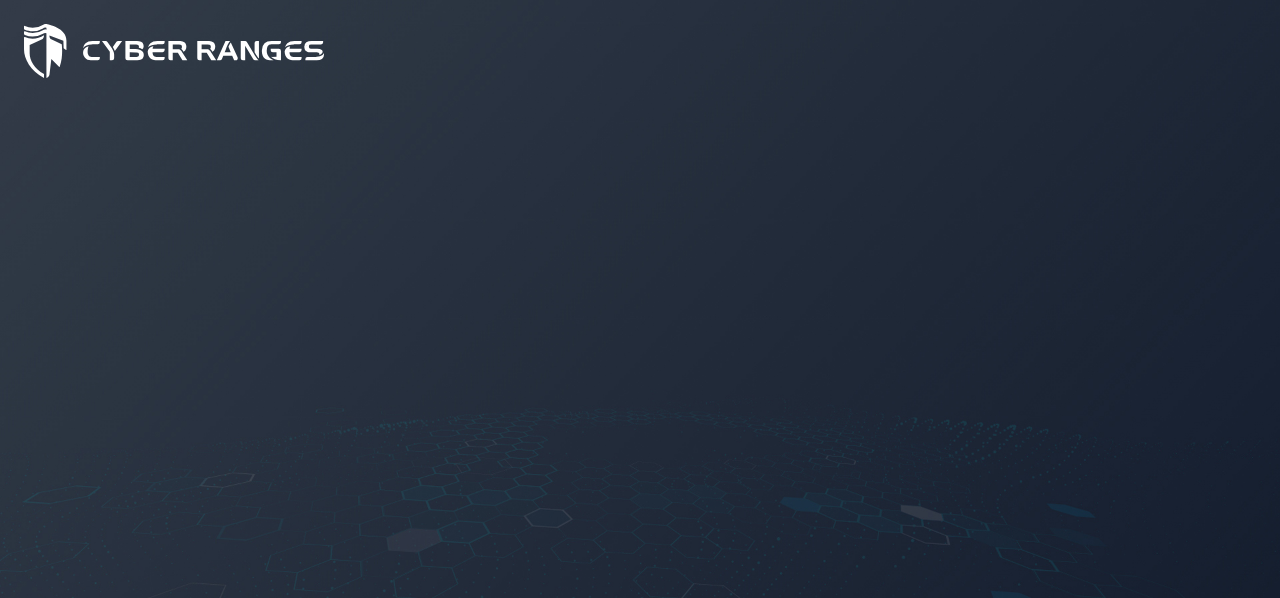 scroll, scrollTop: 0, scrollLeft: 0, axis: both 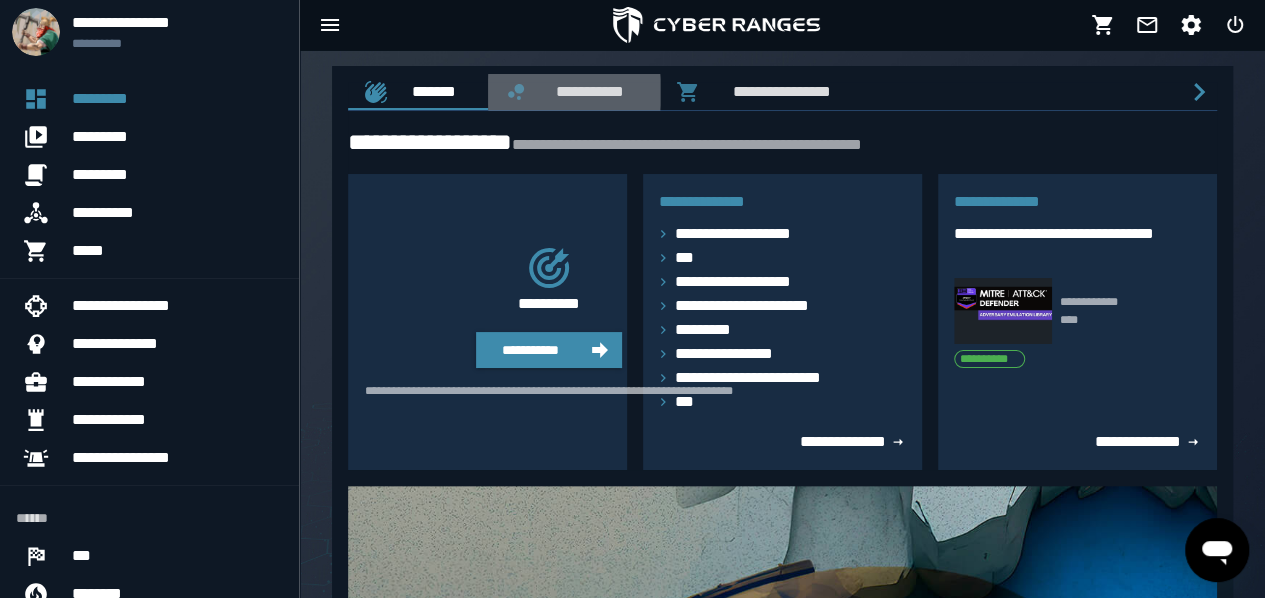 click on "**********" at bounding box center [586, 91] 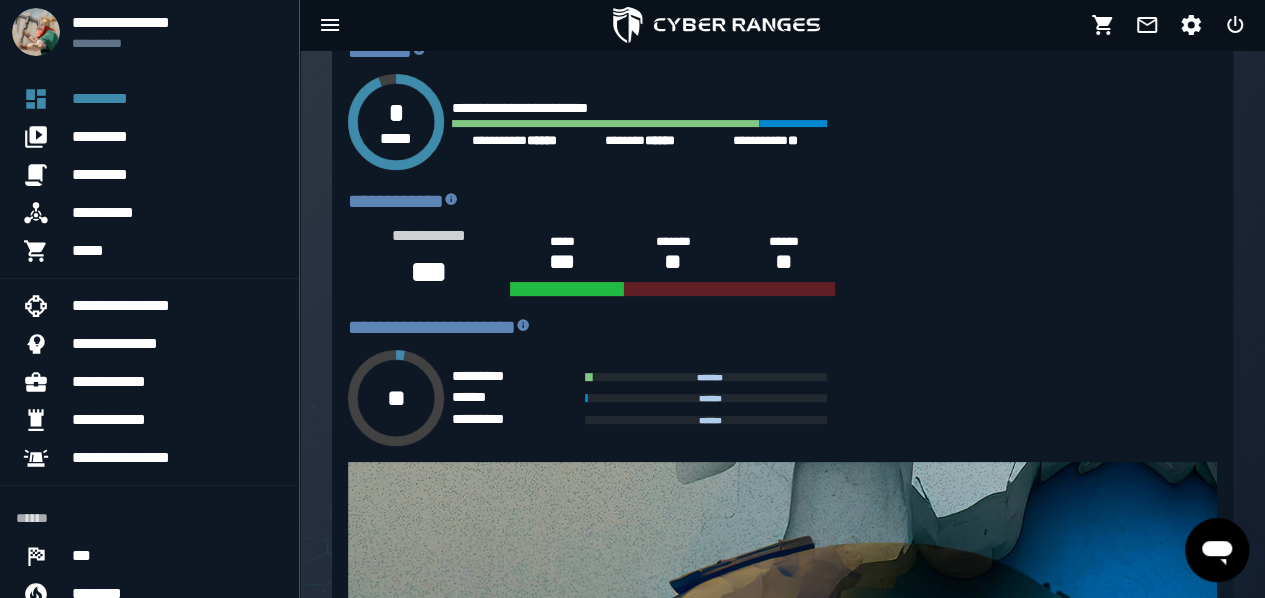 scroll, scrollTop: 165, scrollLeft: 0, axis: vertical 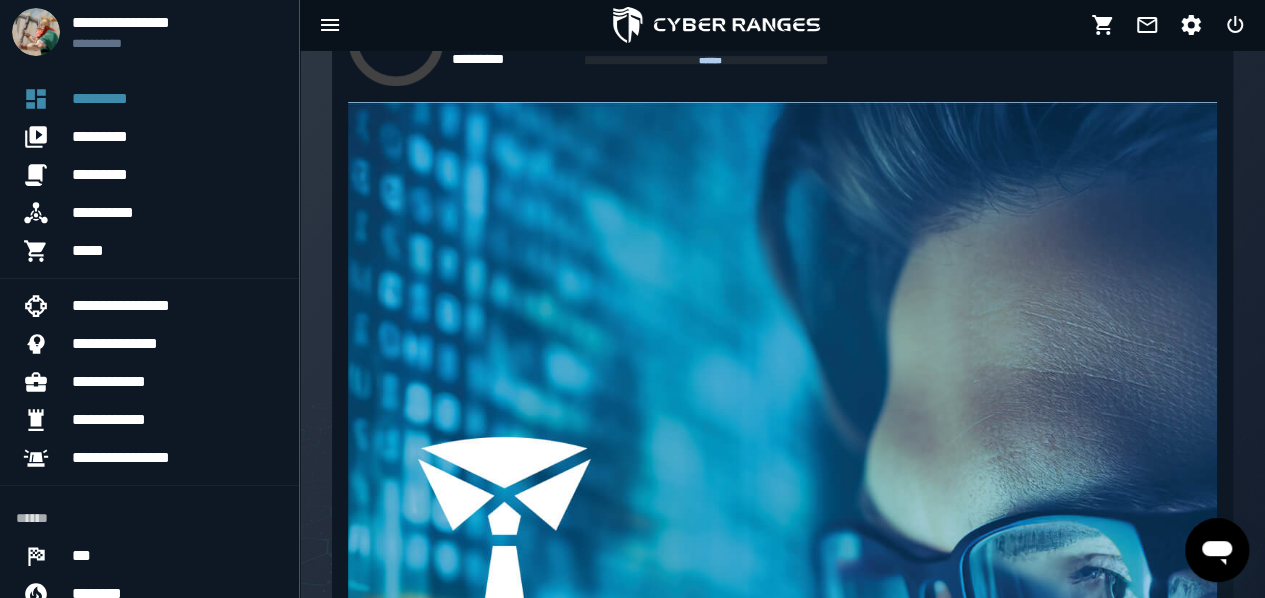 click on "**********" at bounding box center [826, 1595] 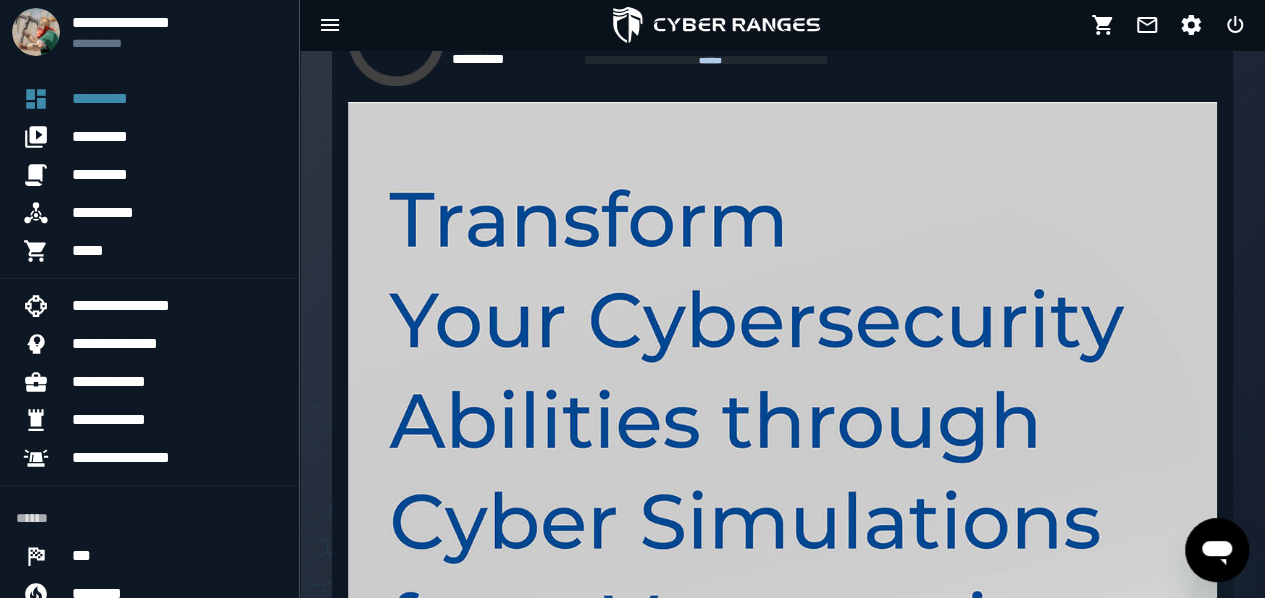 click on "**** ****" at bounding box center [854, 1550] 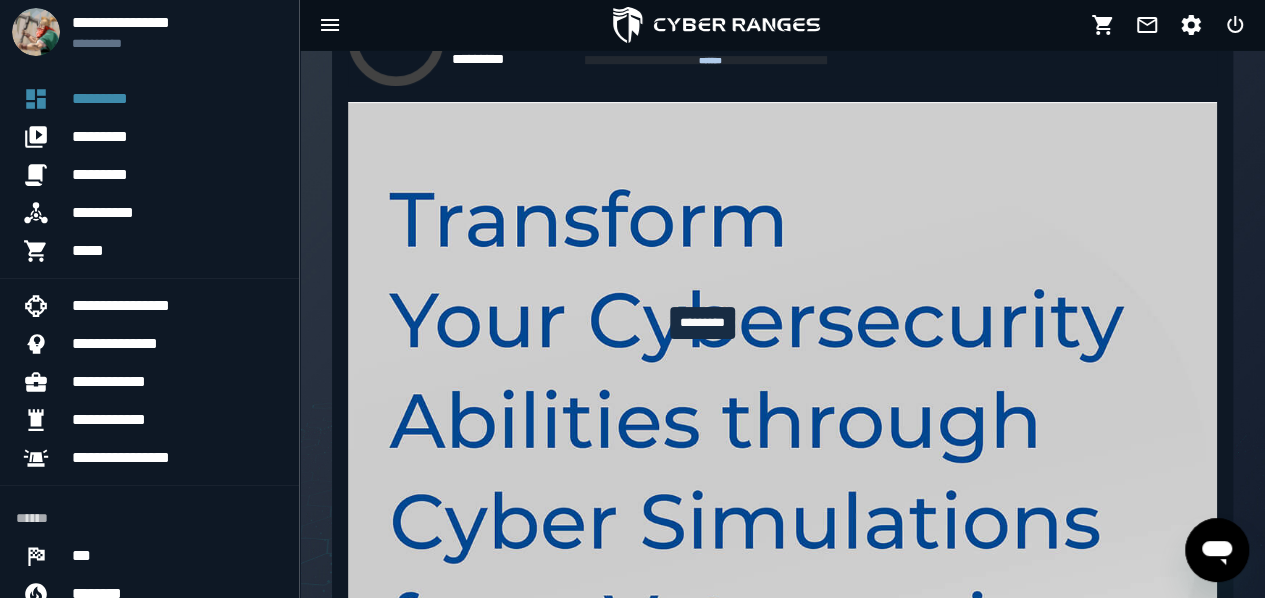 click at bounding box center (710, 1556) 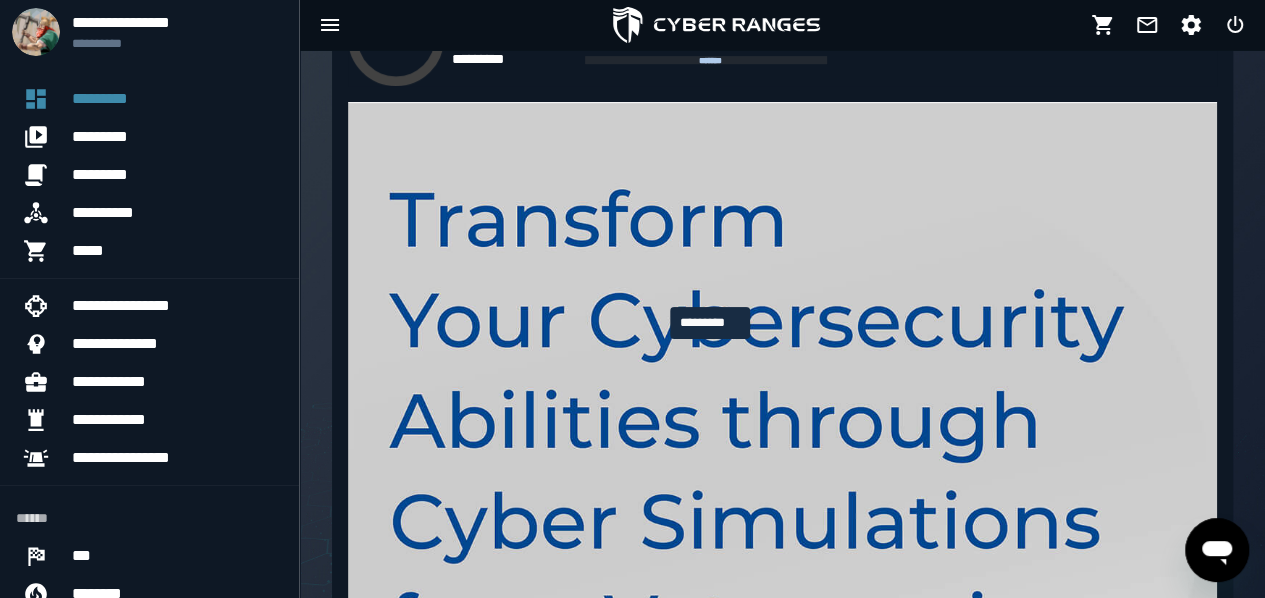 click 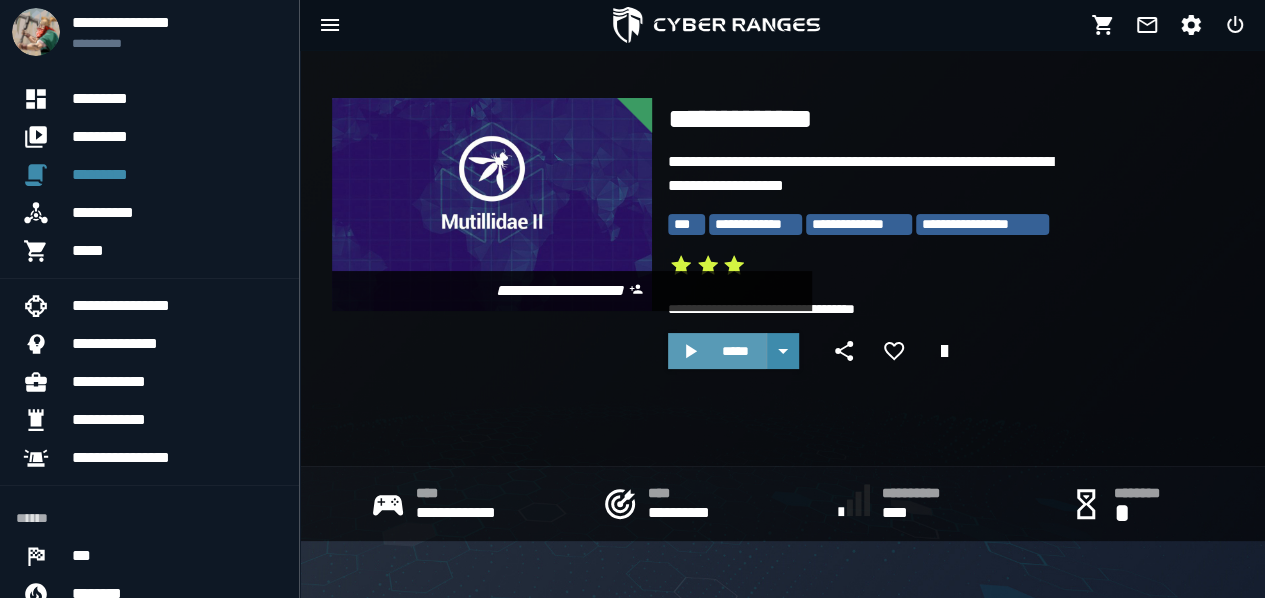 click on "*****" at bounding box center [735, 351] 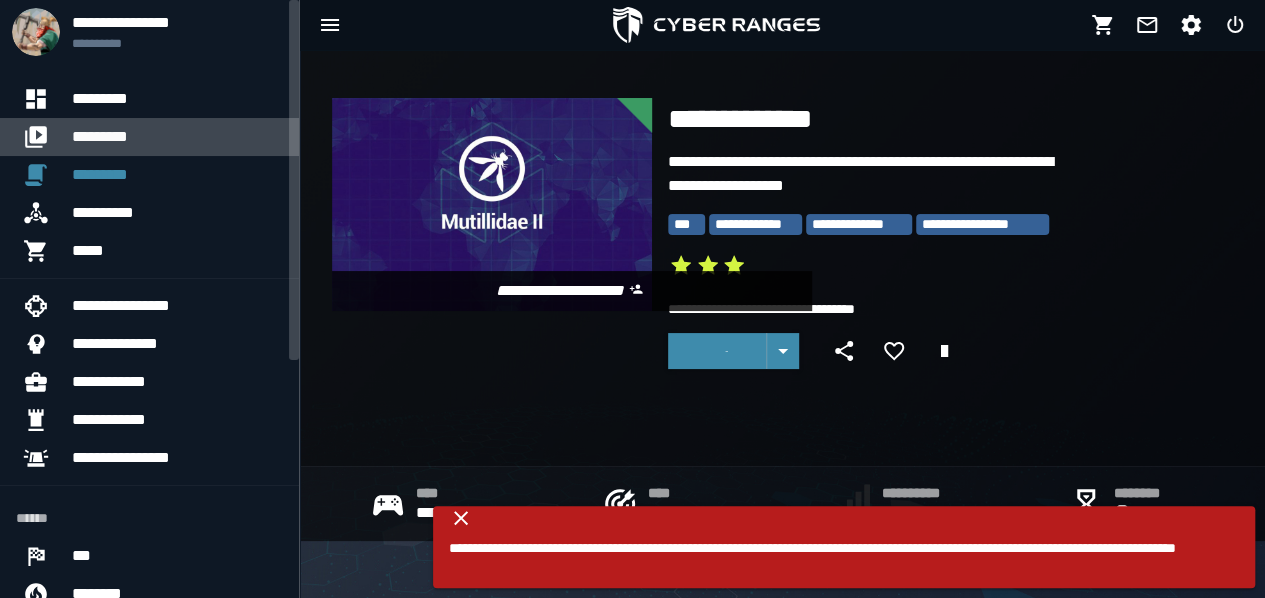 click on "*********" at bounding box center [177, 137] 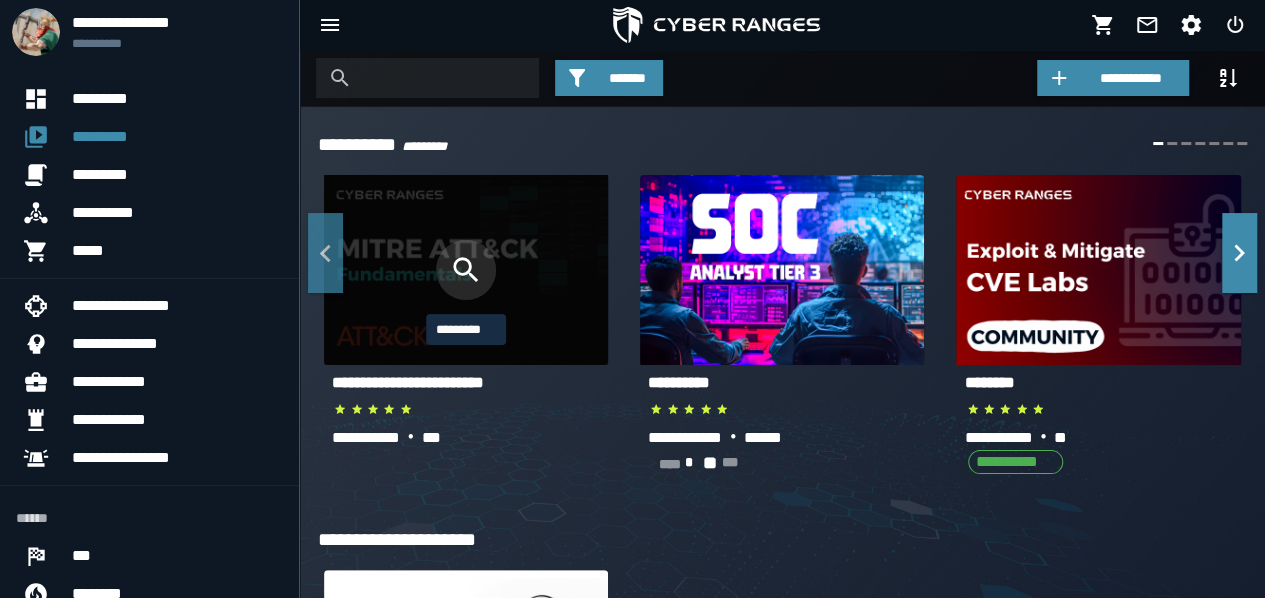 click 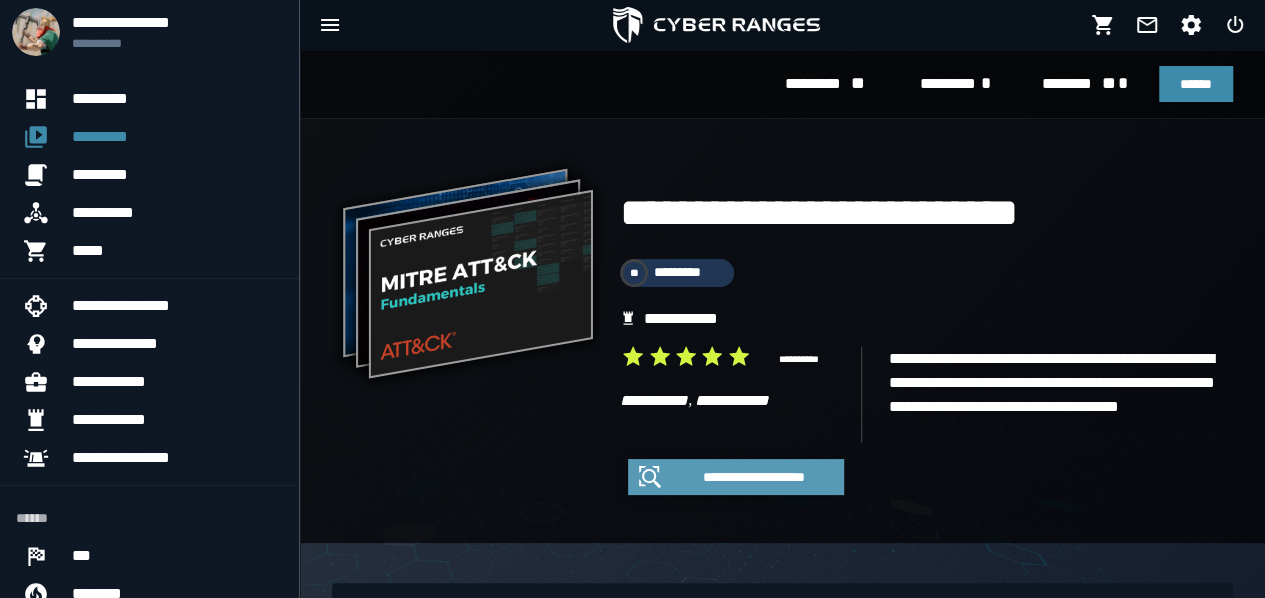 click on "**********" at bounding box center [754, 477] 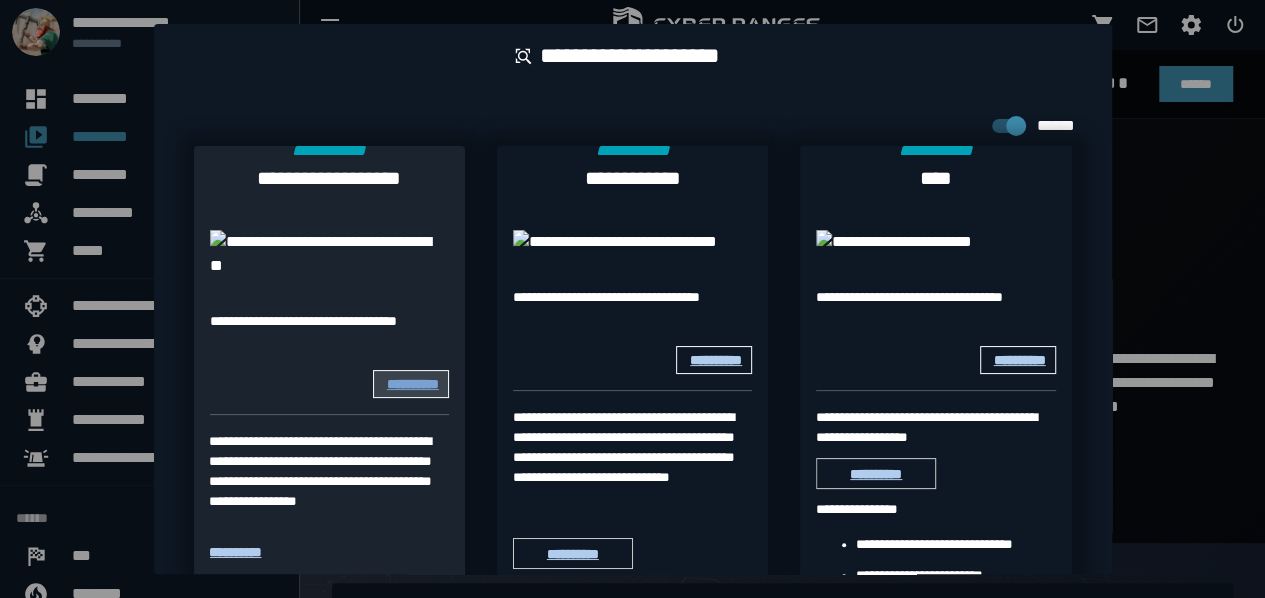 click on "**********" at bounding box center [413, 384] 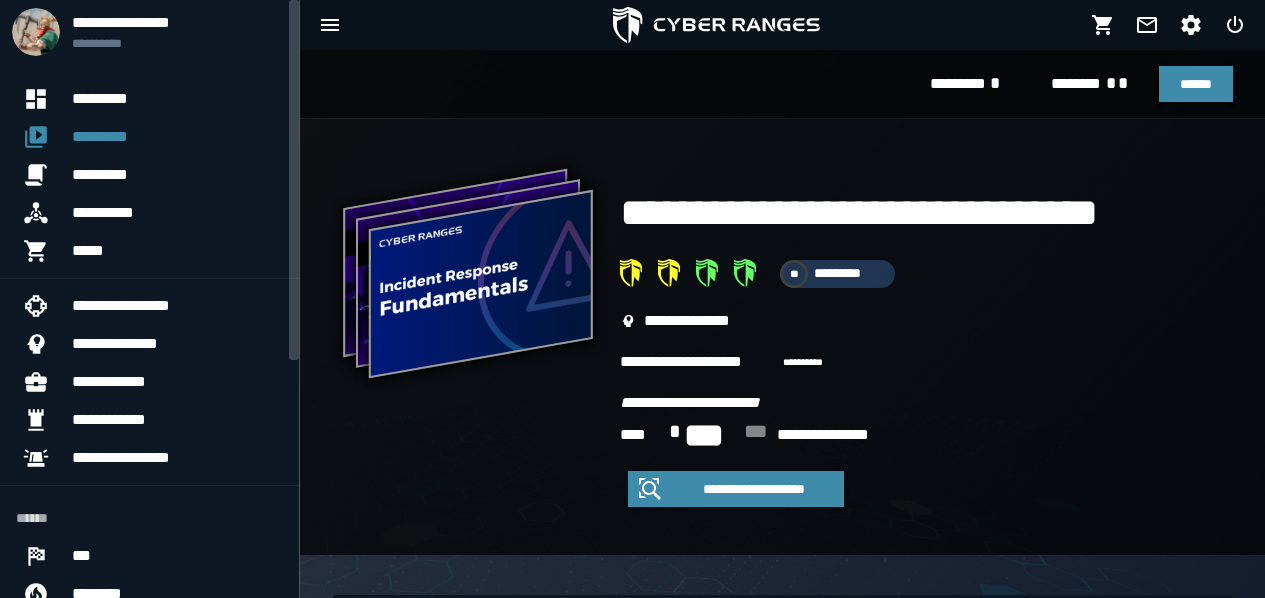scroll, scrollTop: 0, scrollLeft: 0, axis: both 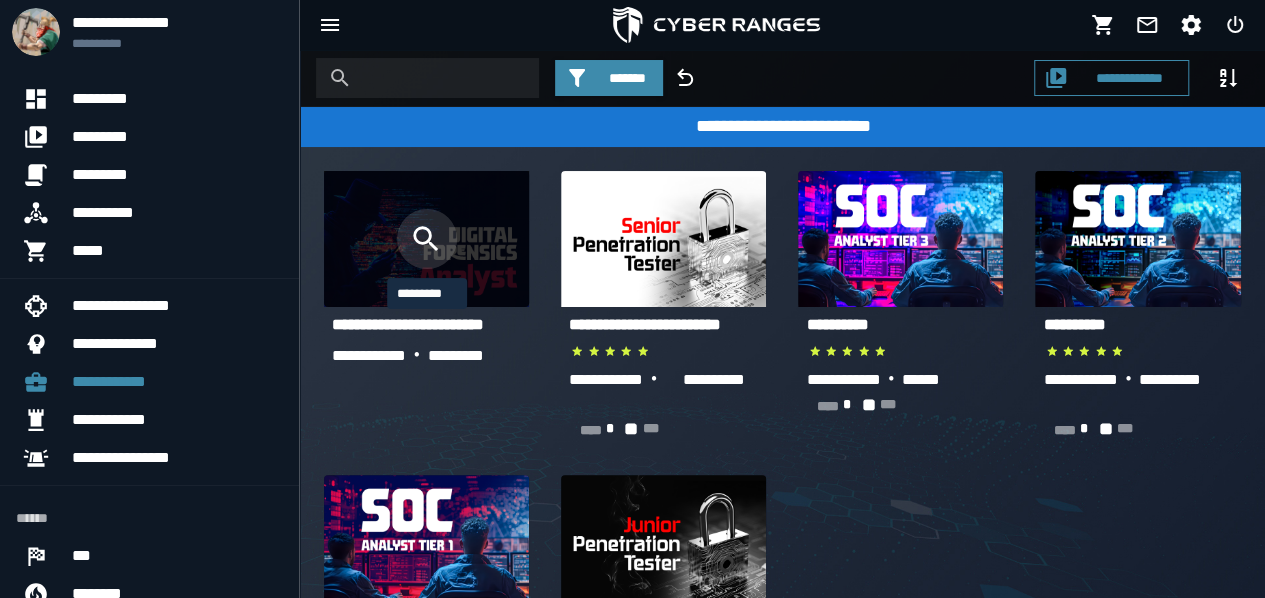 click 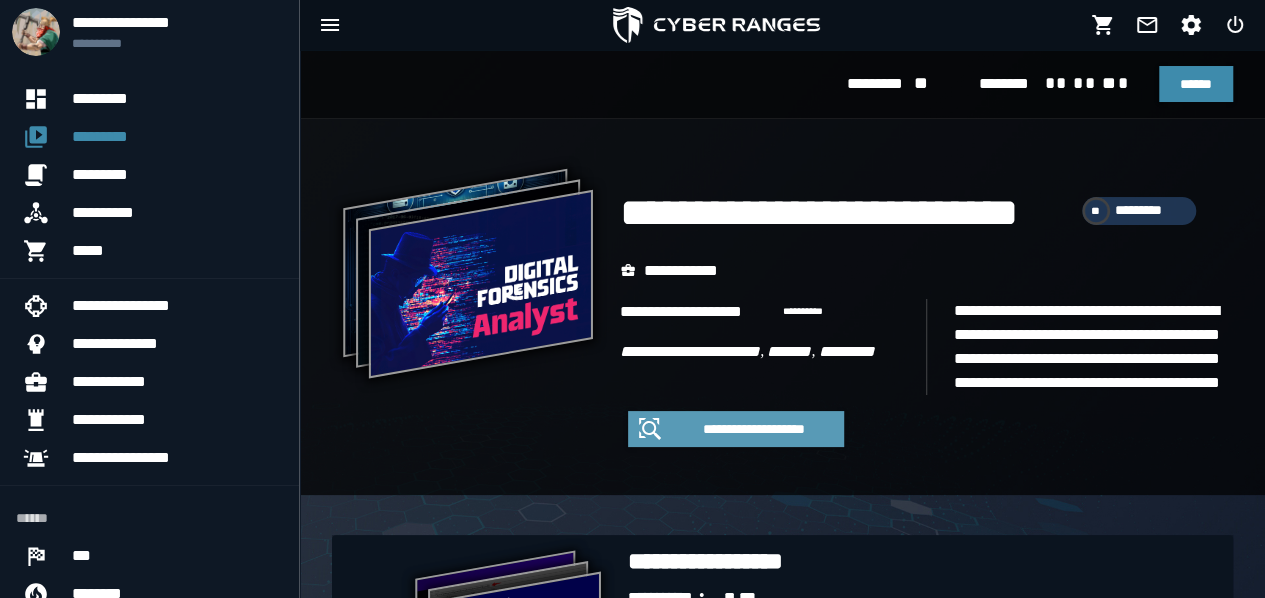 click on "**********" at bounding box center [754, 429] 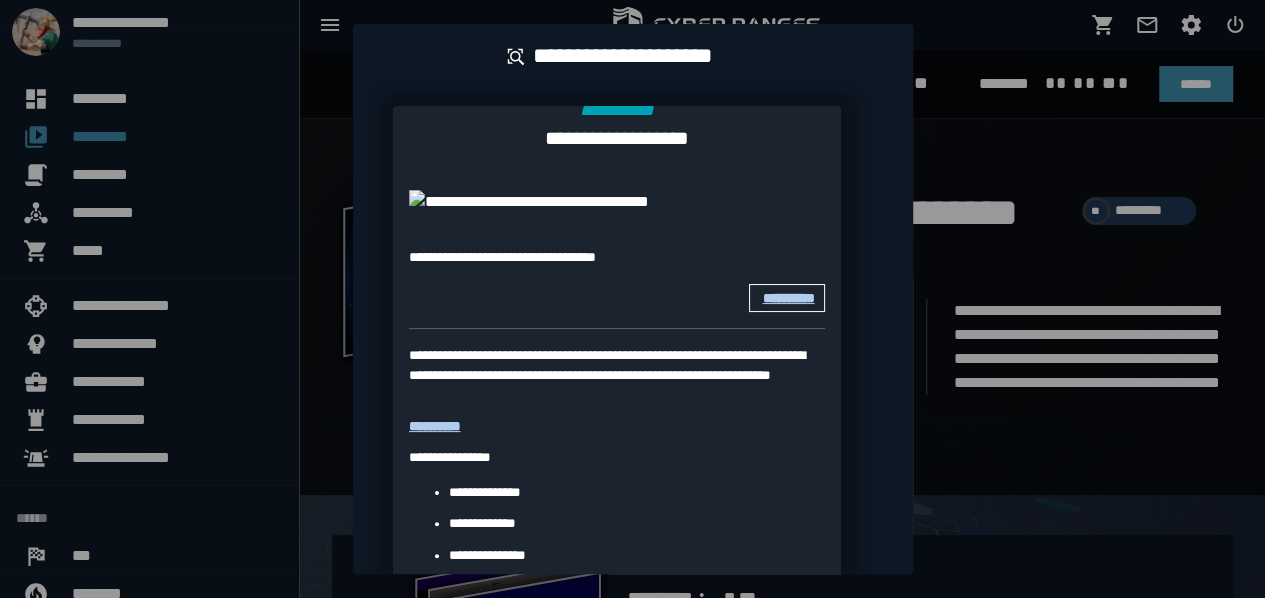 scroll, scrollTop: 434, scrollLeft: 0, axis: vertical 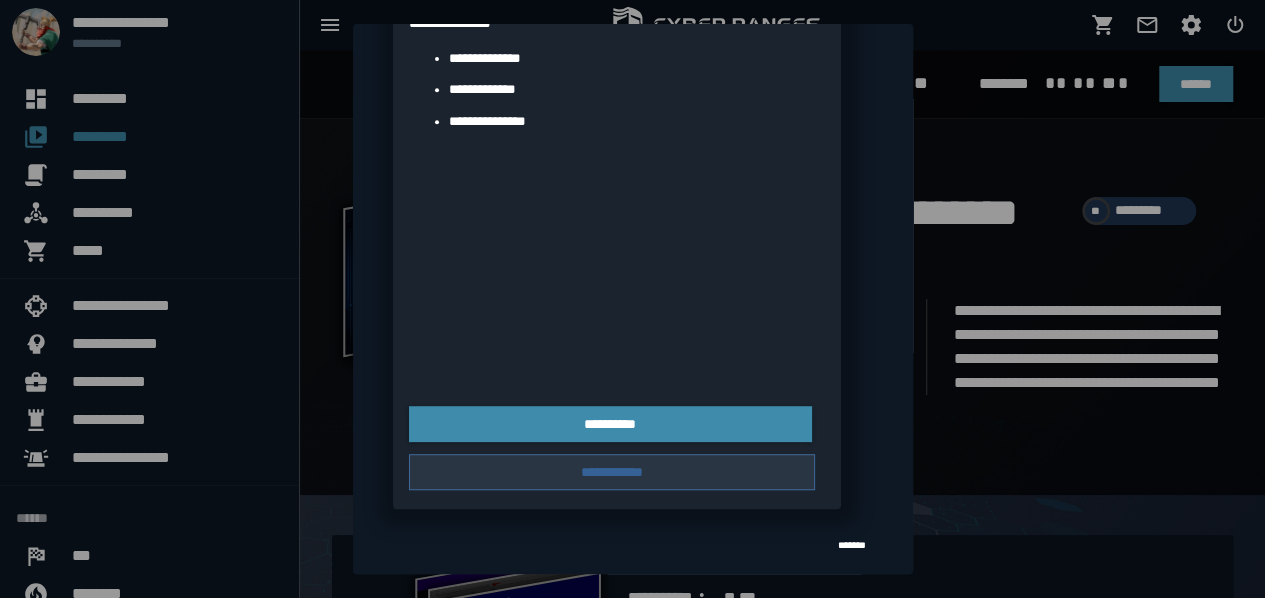 click on "**********" at bounding box center (612, 472) 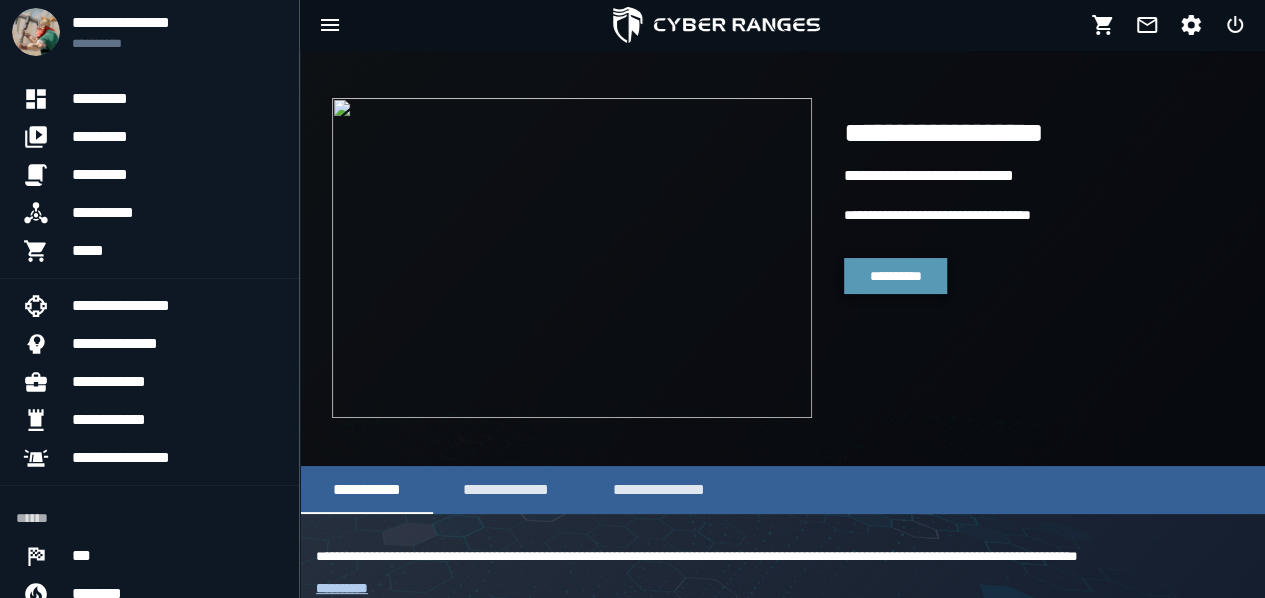click on "**********" at bounding box center (895, 276) 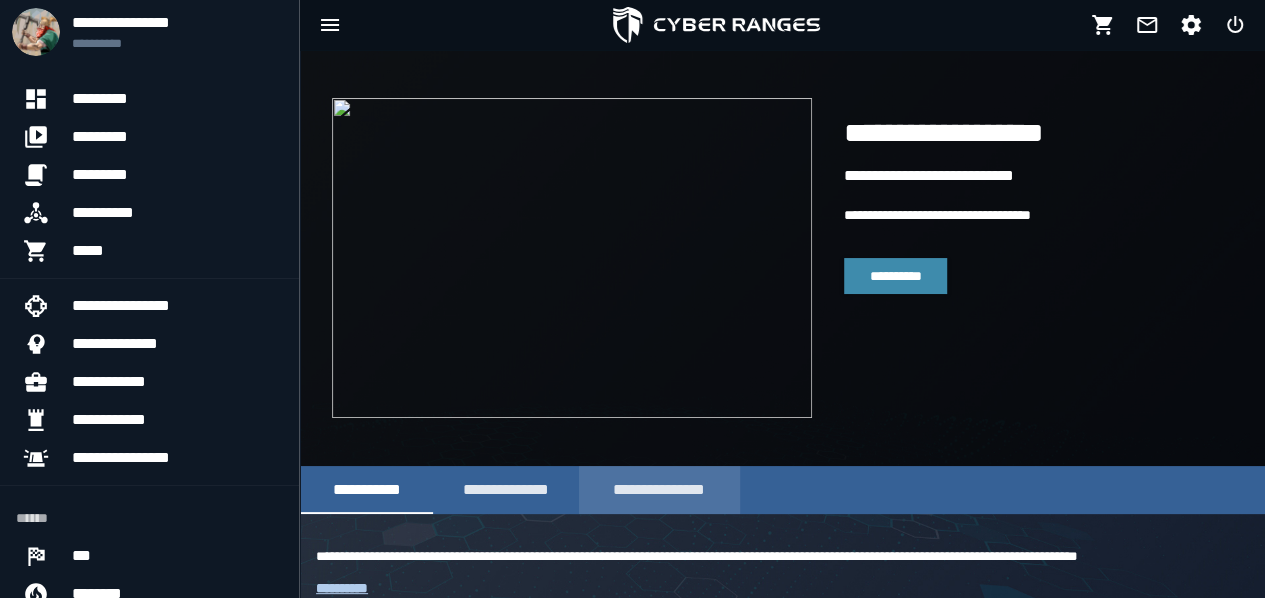 scroll, scrollTop: 332, scrollLeft: 0, axis: vertical 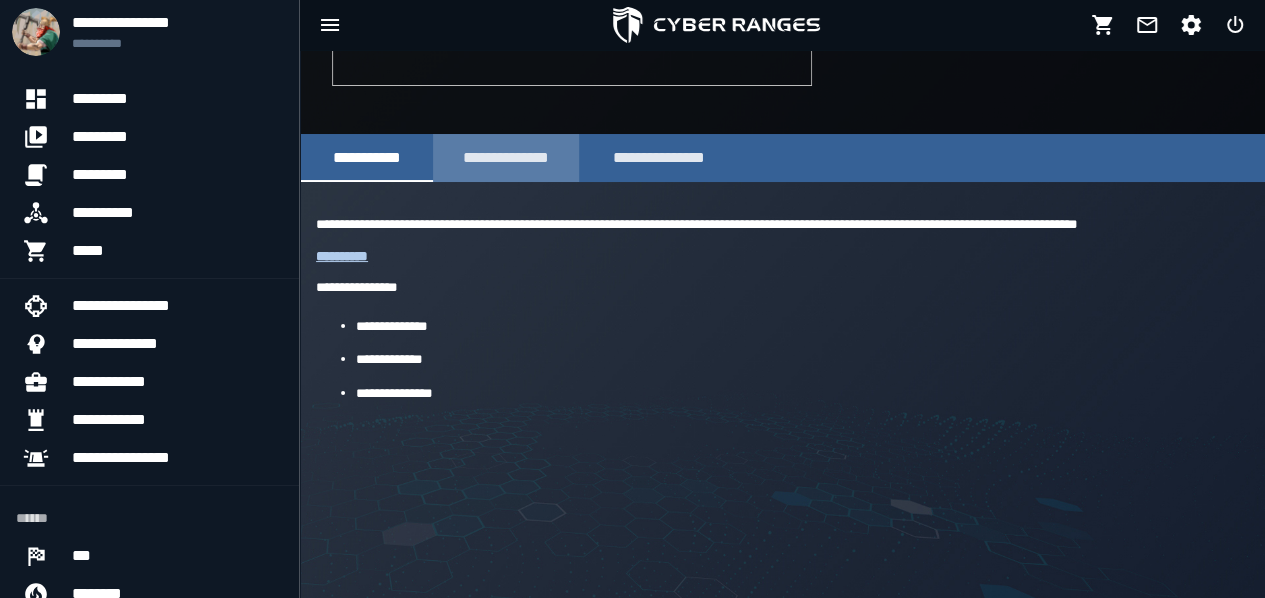 click on "**********" at bounding box center [506, 157] 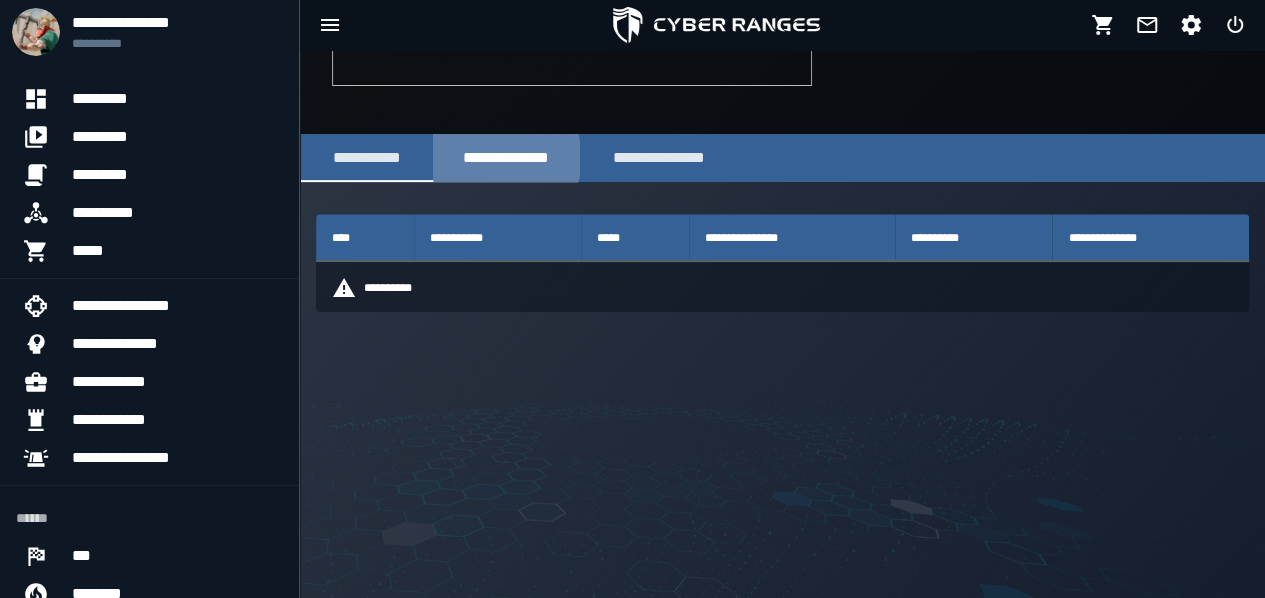 scroll, scrollTop: 62, scrollLeft: 0, axis: vertical 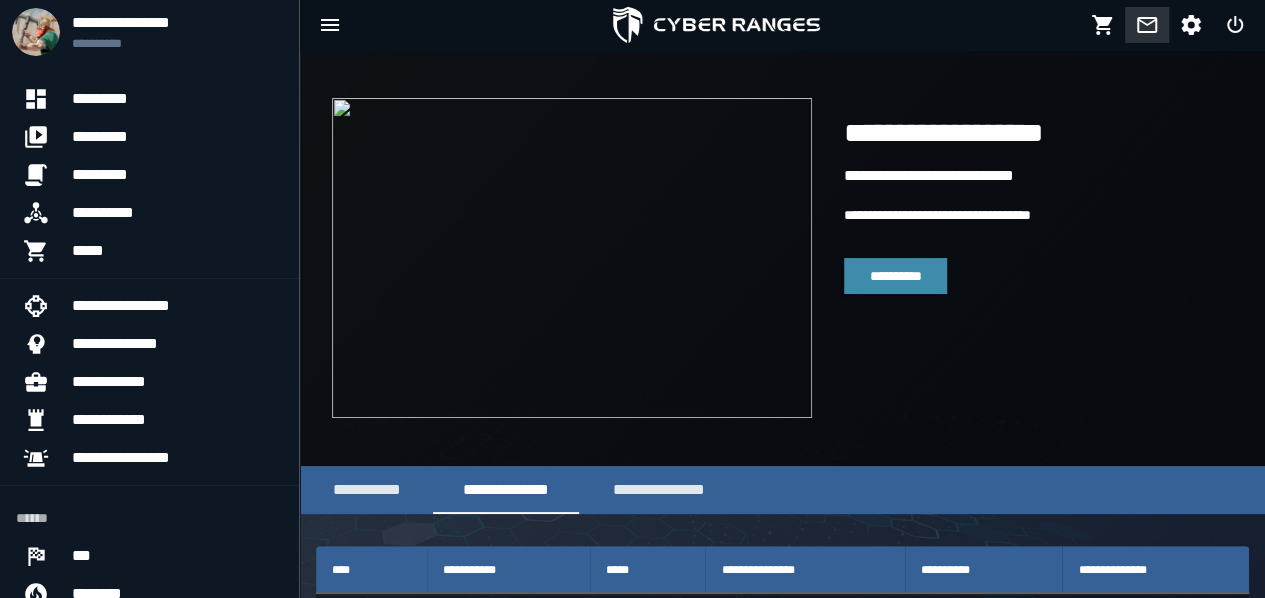click 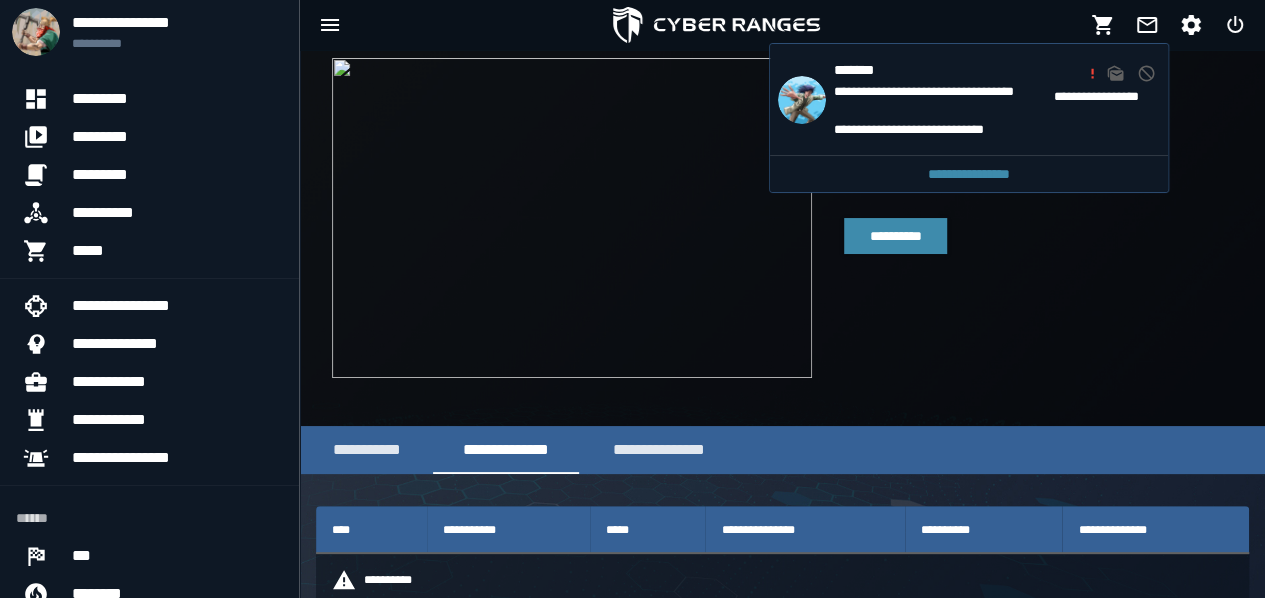scroll, scrollTop: 62, scrollLeft: 0, axis: vertical 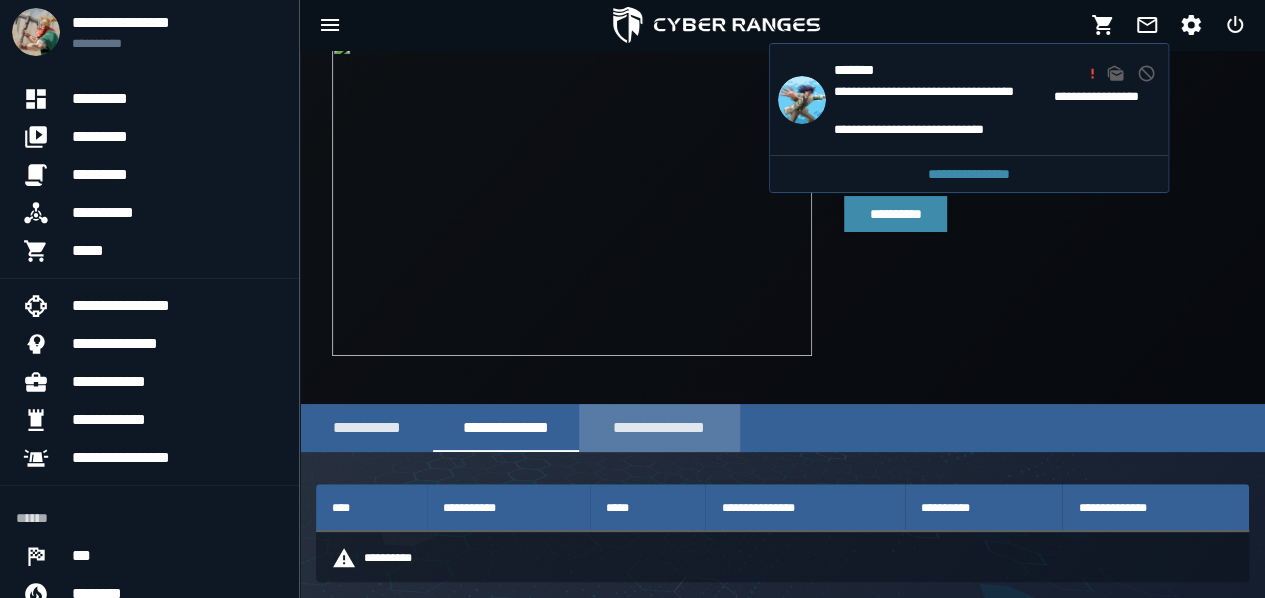 click on "**********" at bounding box center [659, 428] 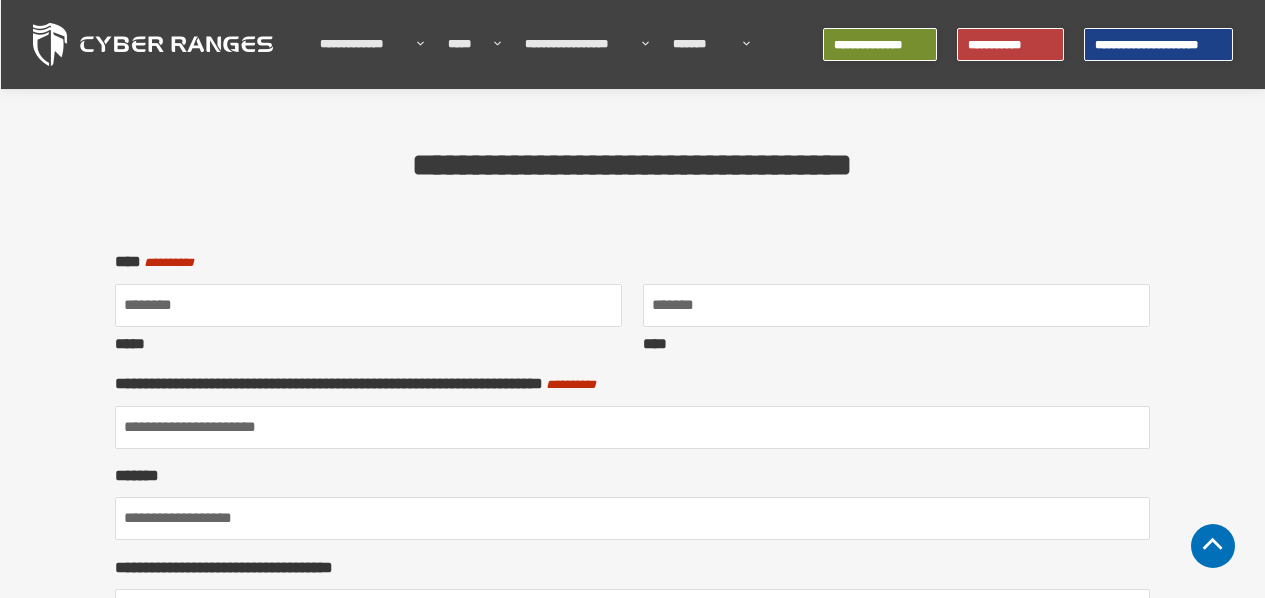 scroll, scrollTop: 384, scrollLeft: 0, axis: vertical 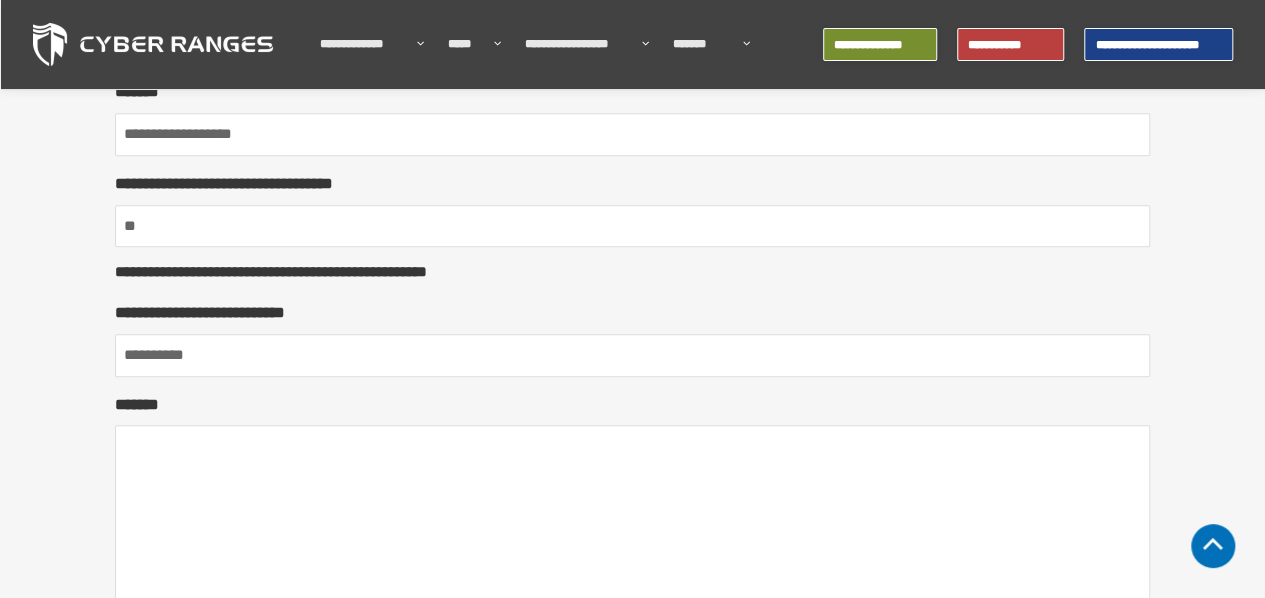 type on "**" 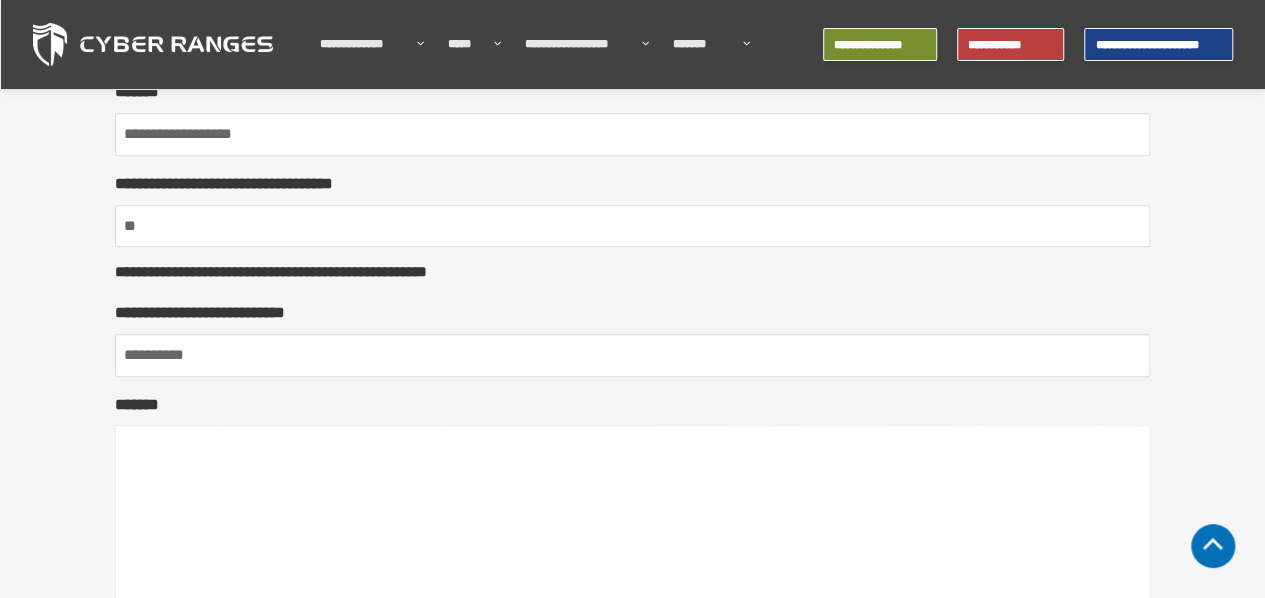 click on "*******" at bounding box center [632, 569] 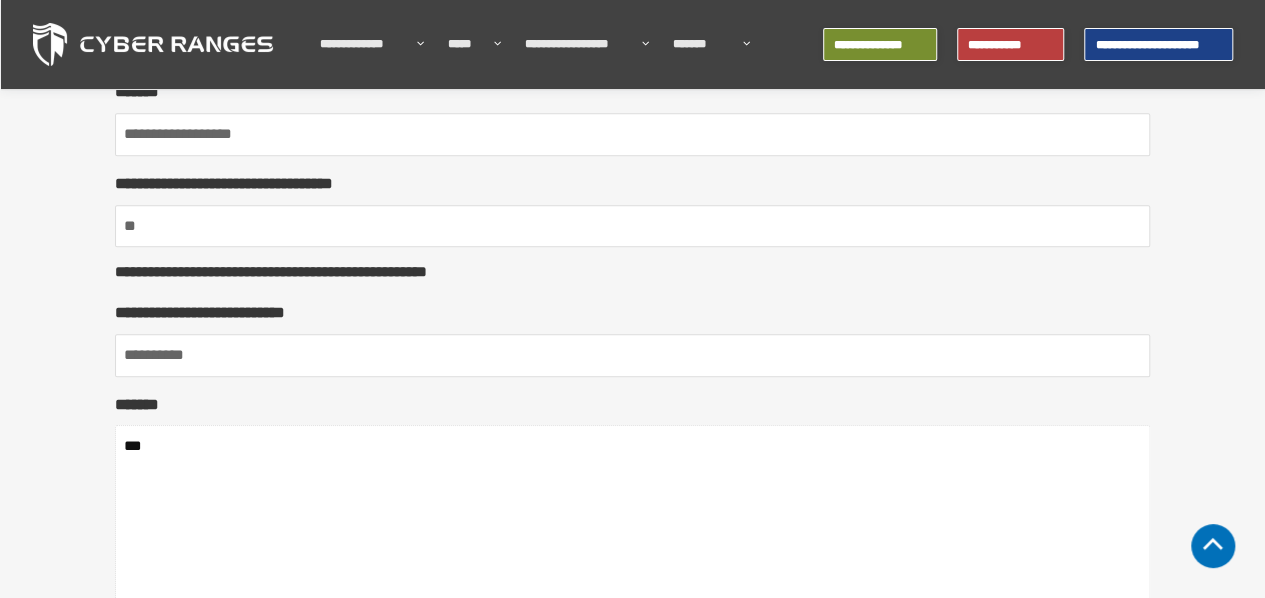 type on "****" 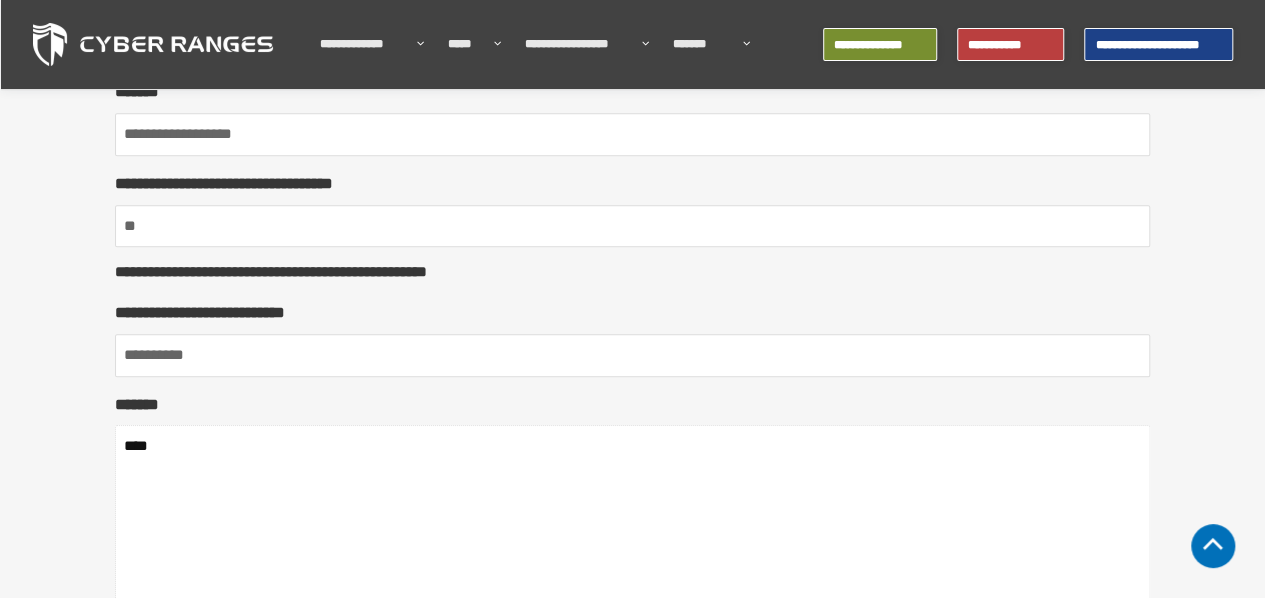 type on "****" 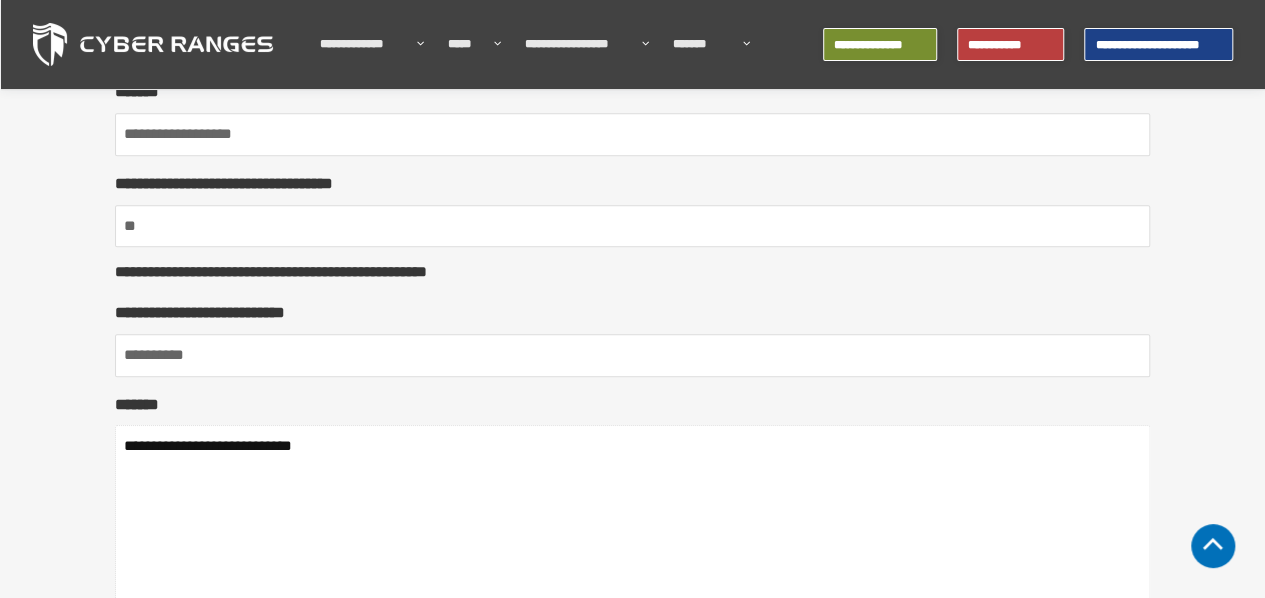 scroll, scrollTop: 884, scrollLeft: 0, axis: vertical 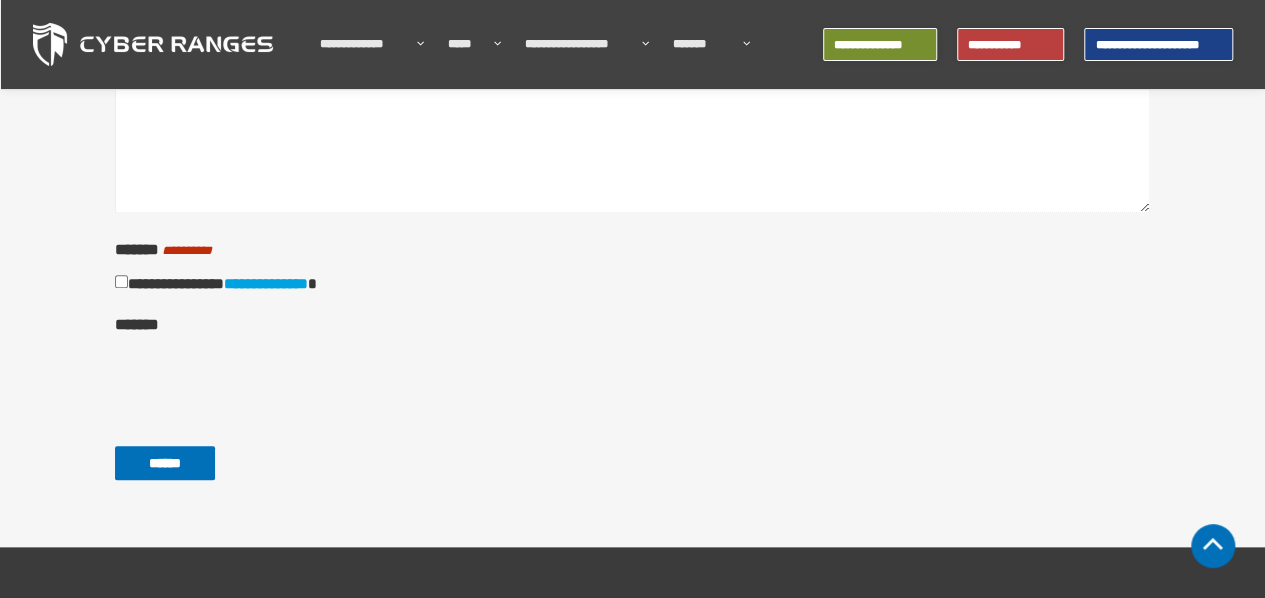 type on "**********" 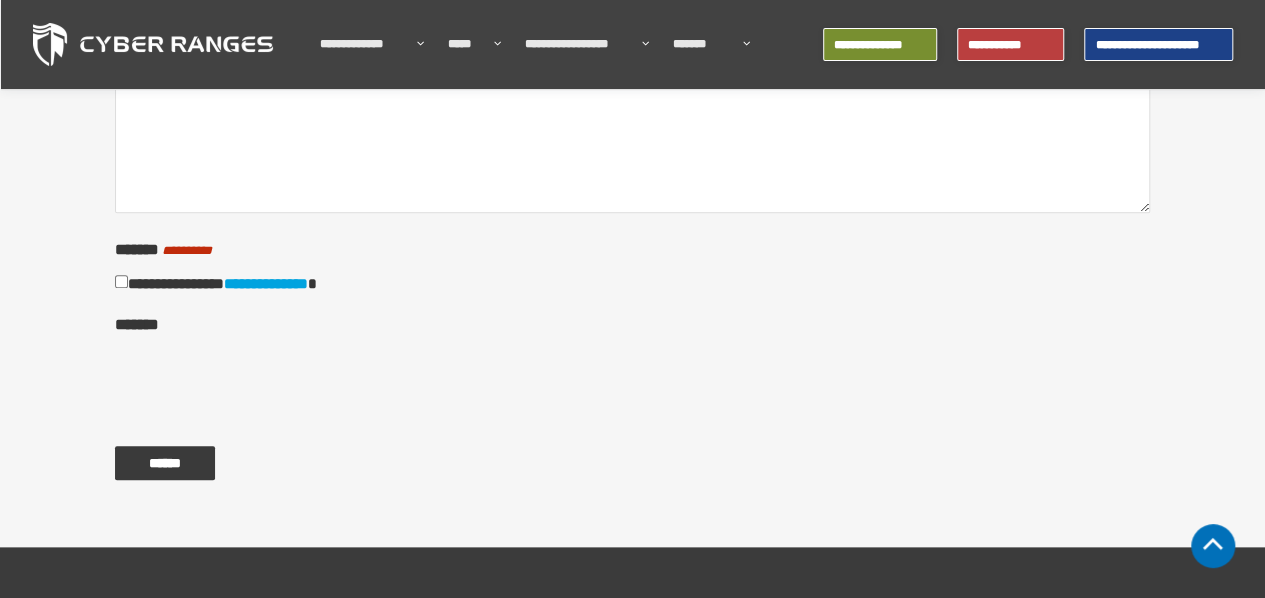 click on "******" at bounding box center (165, 463) 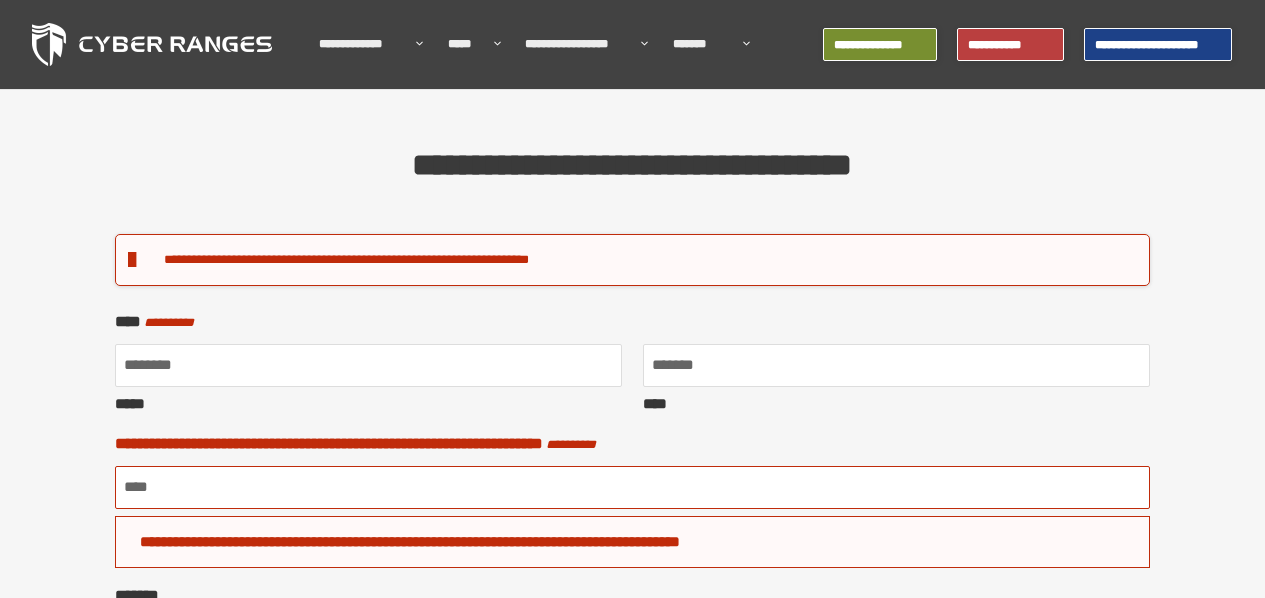 scroll, scrollTop: 0, scrollLeft: 0, axis: both 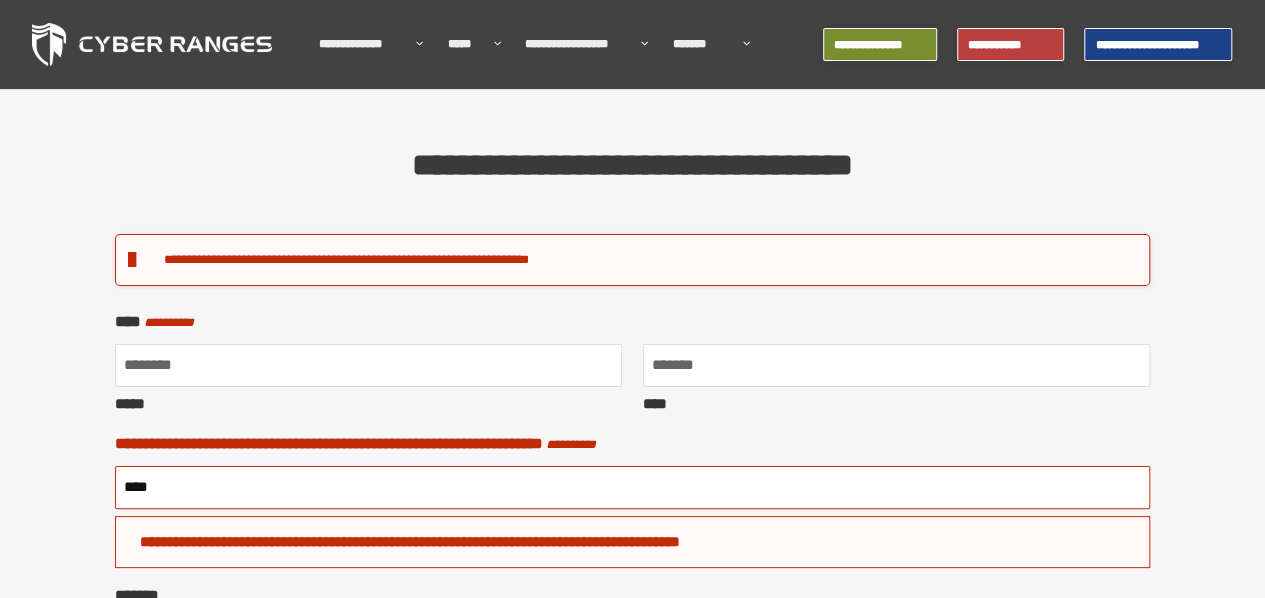click on "****" at bounding box center (632, 487) 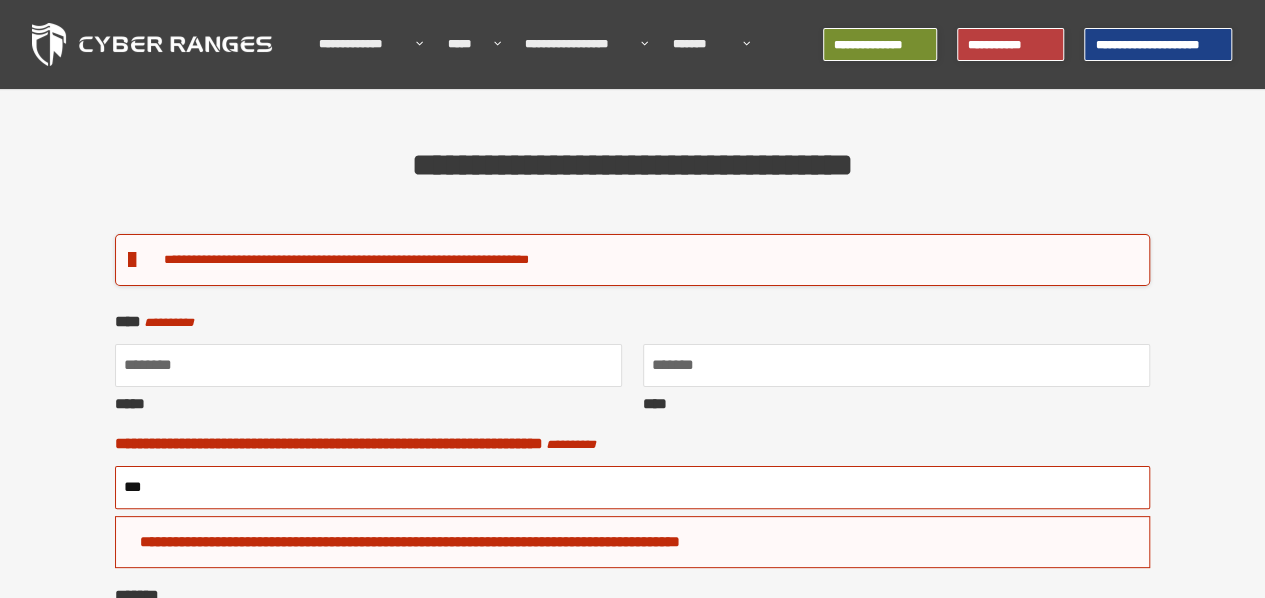 type on "**********" 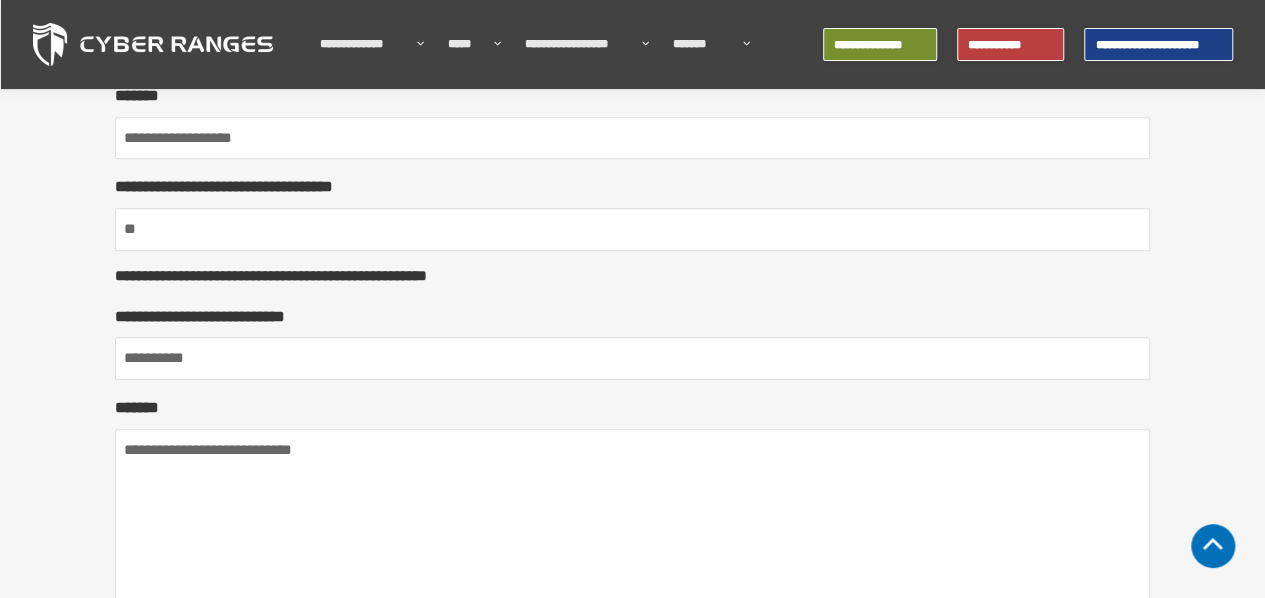 scroll, scrollTop: 1000, scrollLeft: 0, axis: vertical 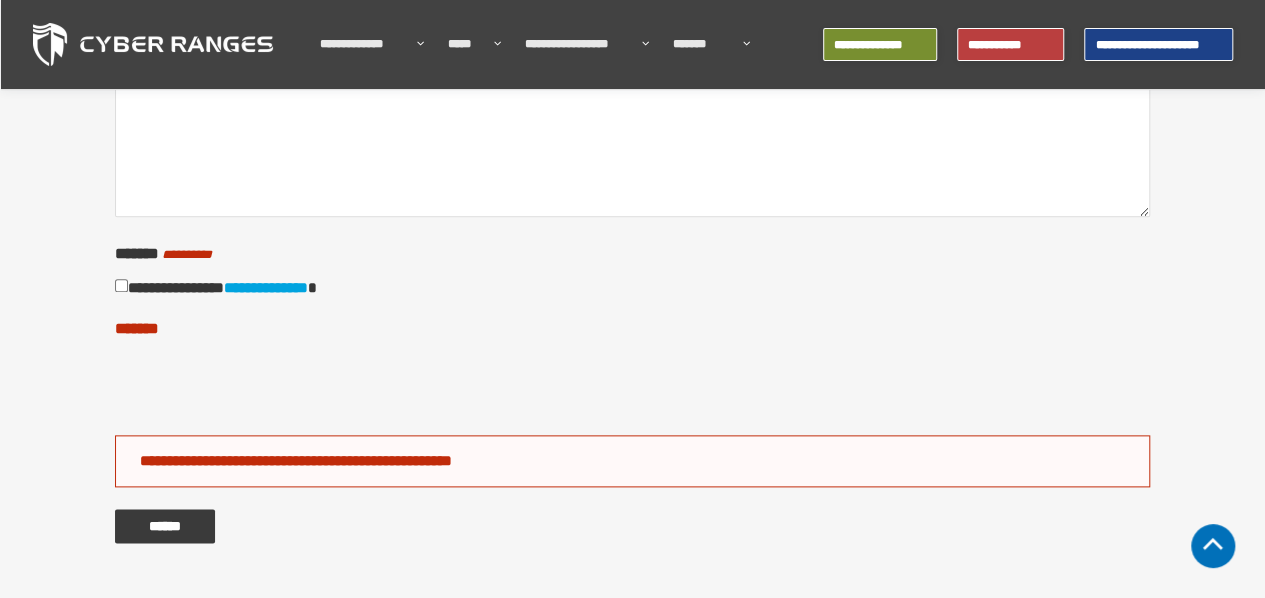 click on "******" at bounding box center [165, 526] 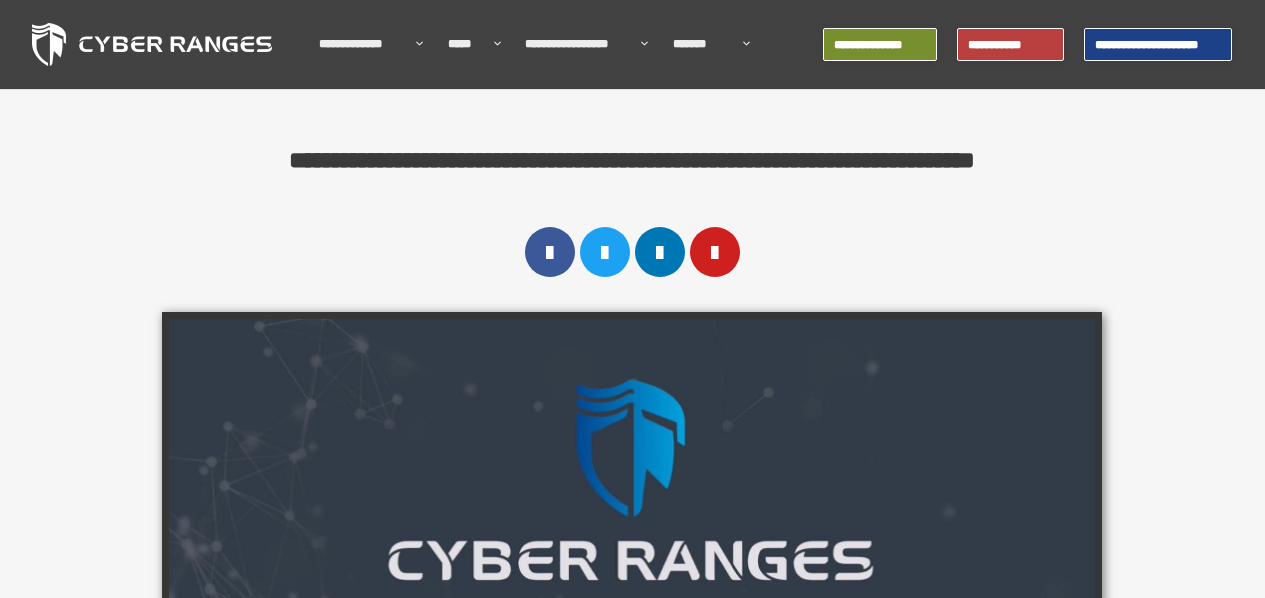 scroll, scrollTop: 0, scrollLeft: 0, axis: both 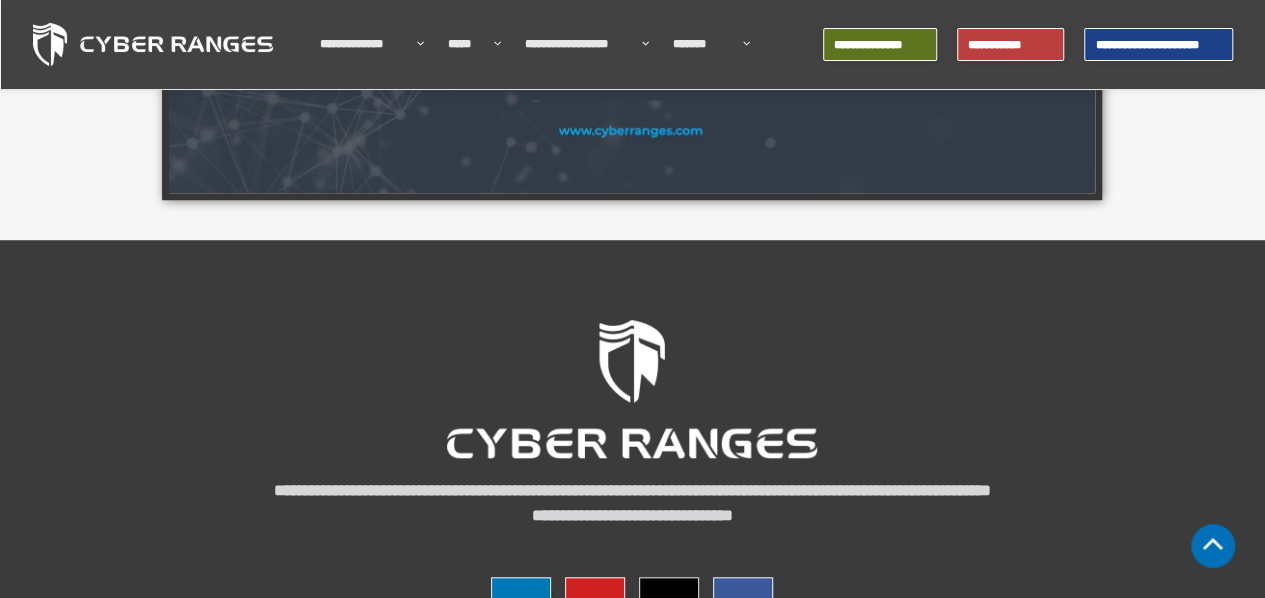 click on "**********" at bounding box center (880, 44) 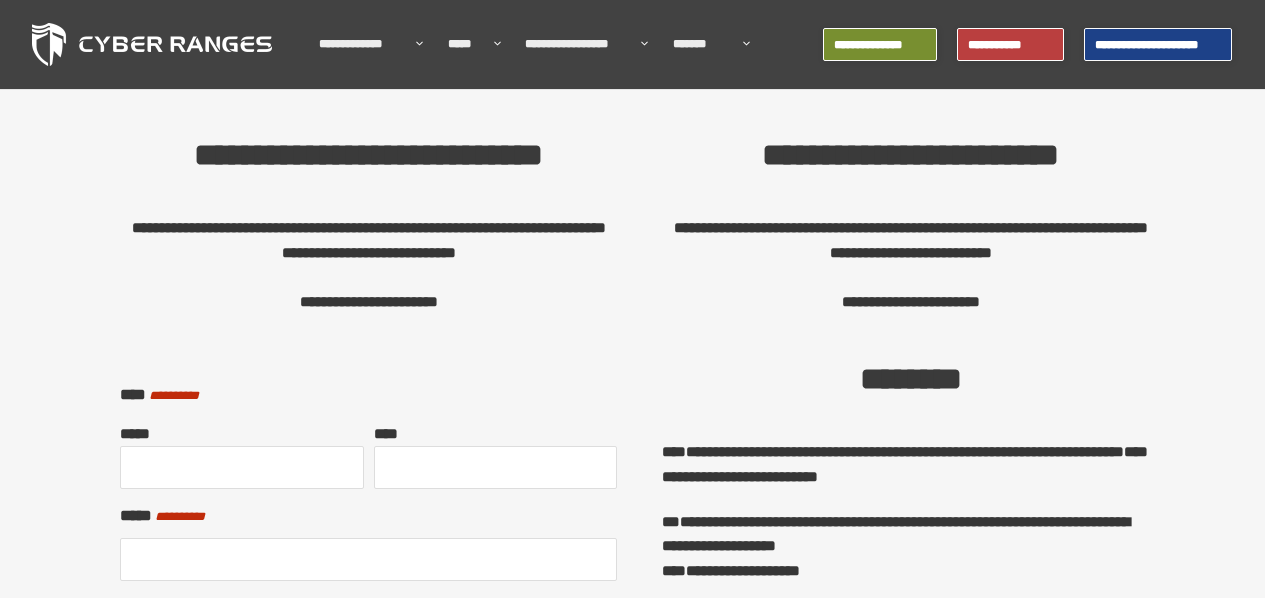scroll, scrollTop: 0, scrollLeft: 0, axis: both 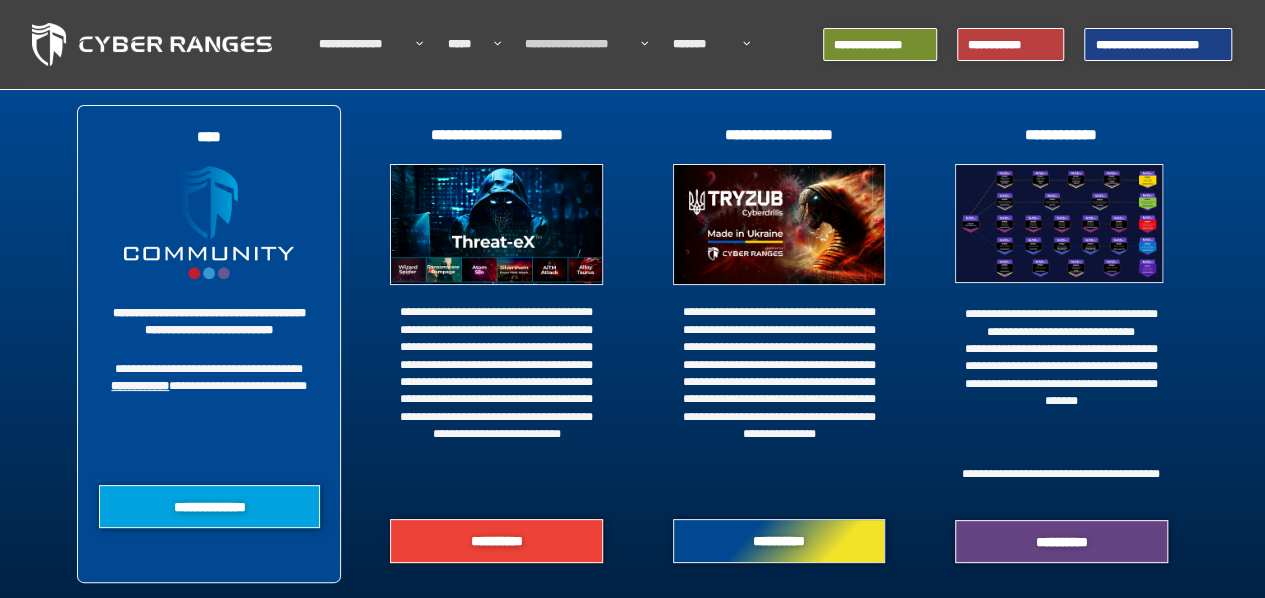 click on "**********" at bounding box center (578, 44) 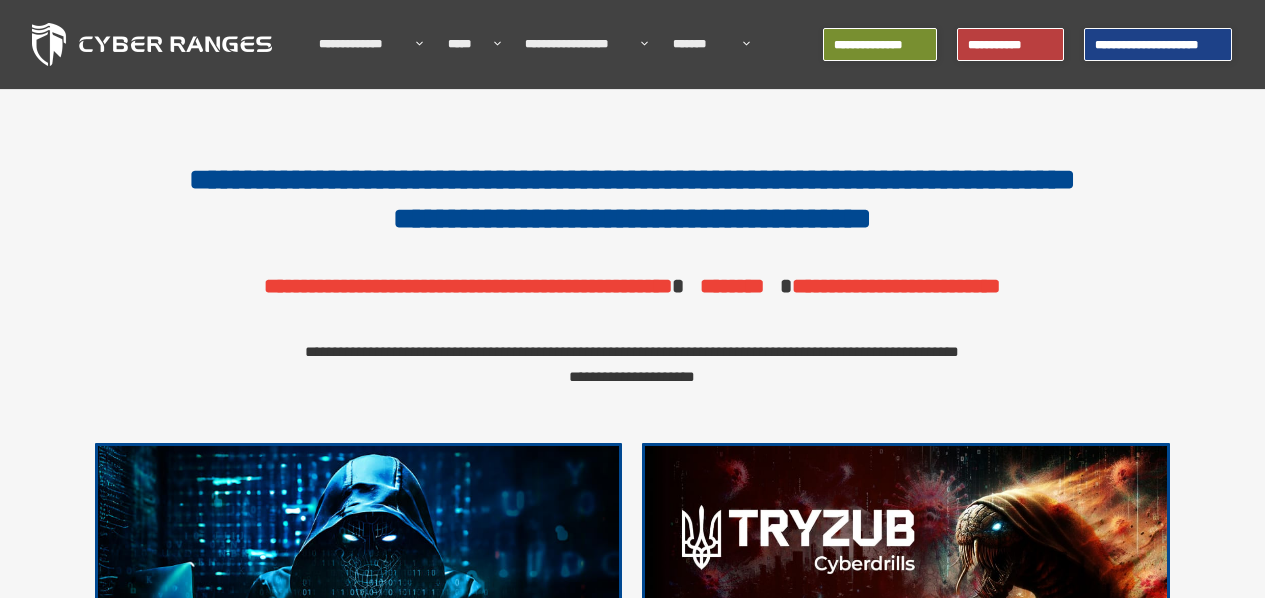scroll, scrollTop: 0, scrollLeft: 0, axis: both 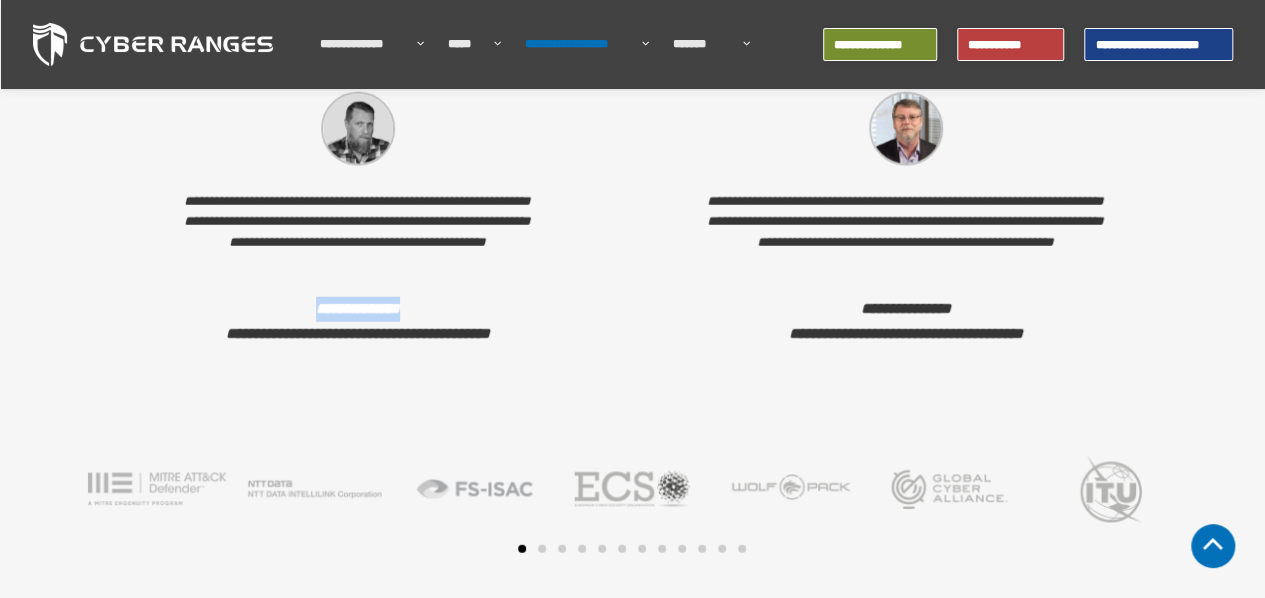 drag, startPoint x: 304, startPoint y: 314, endPoint x: 410, endPoint y: 315, distance: 106.004715 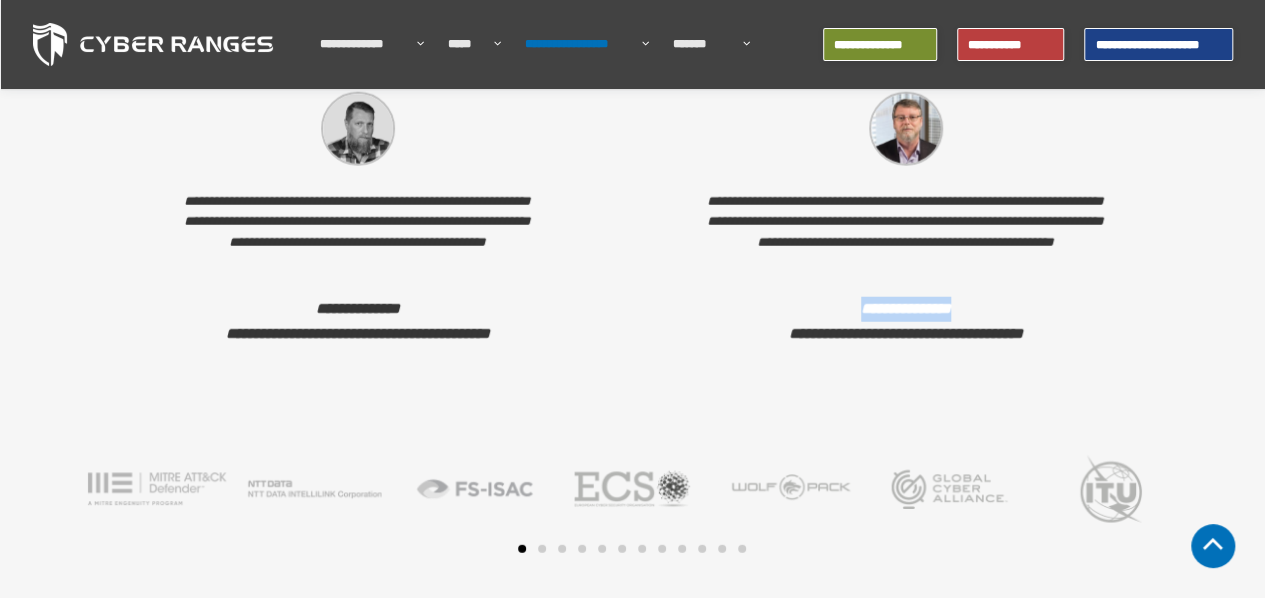 drag, startPoint x: 835, startPoint y: 305, endPoint x: 978, endPoint y: 309, distance: 143.05594 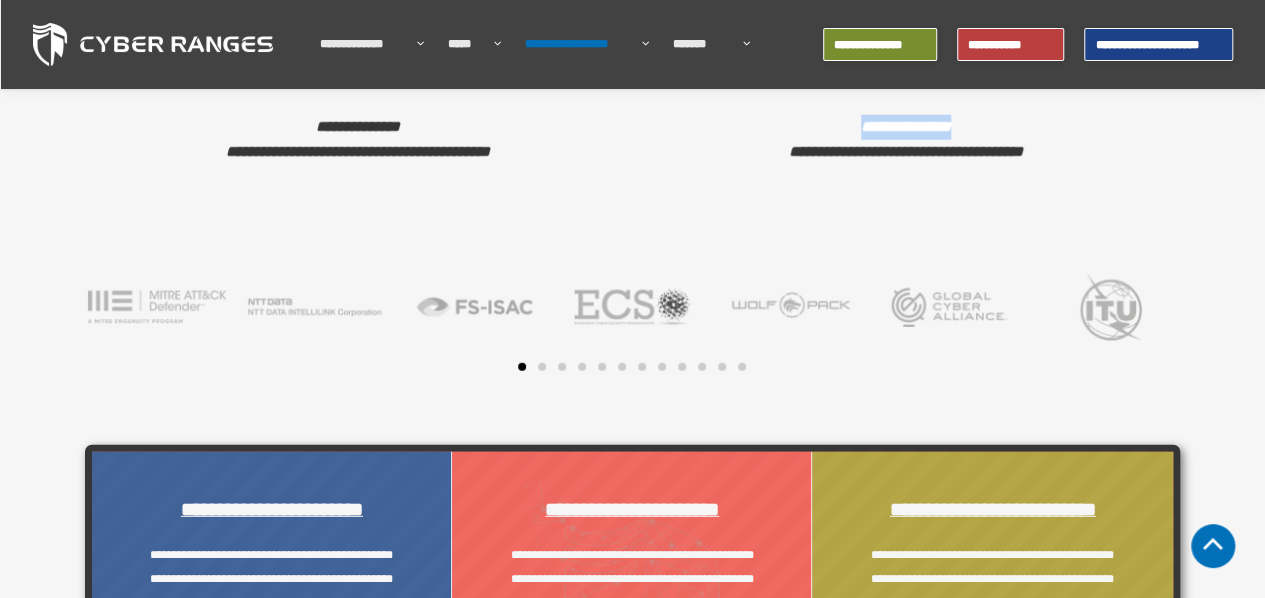 scroll, scrollTop: 2661, scrollLeft: 0, axis: vertical 